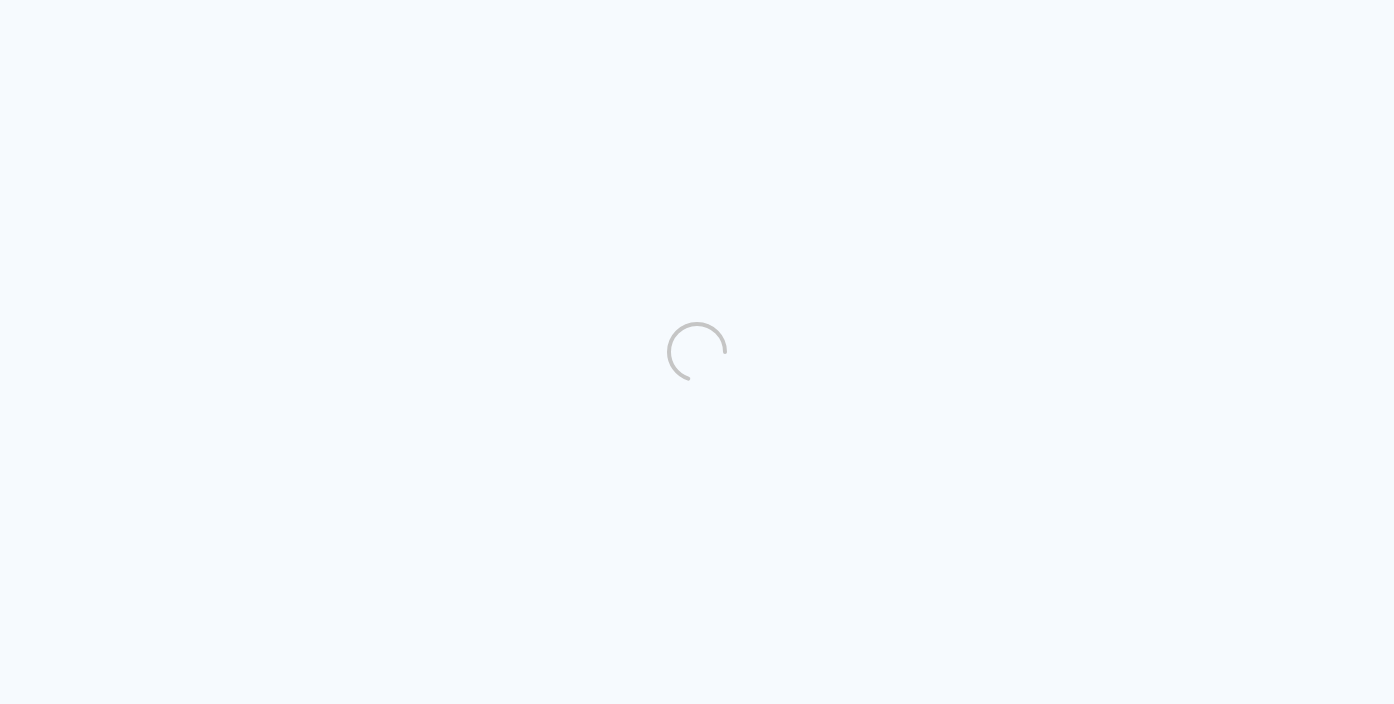 scroll, scrollTop: 0, scrollLeft: 0, axis: both 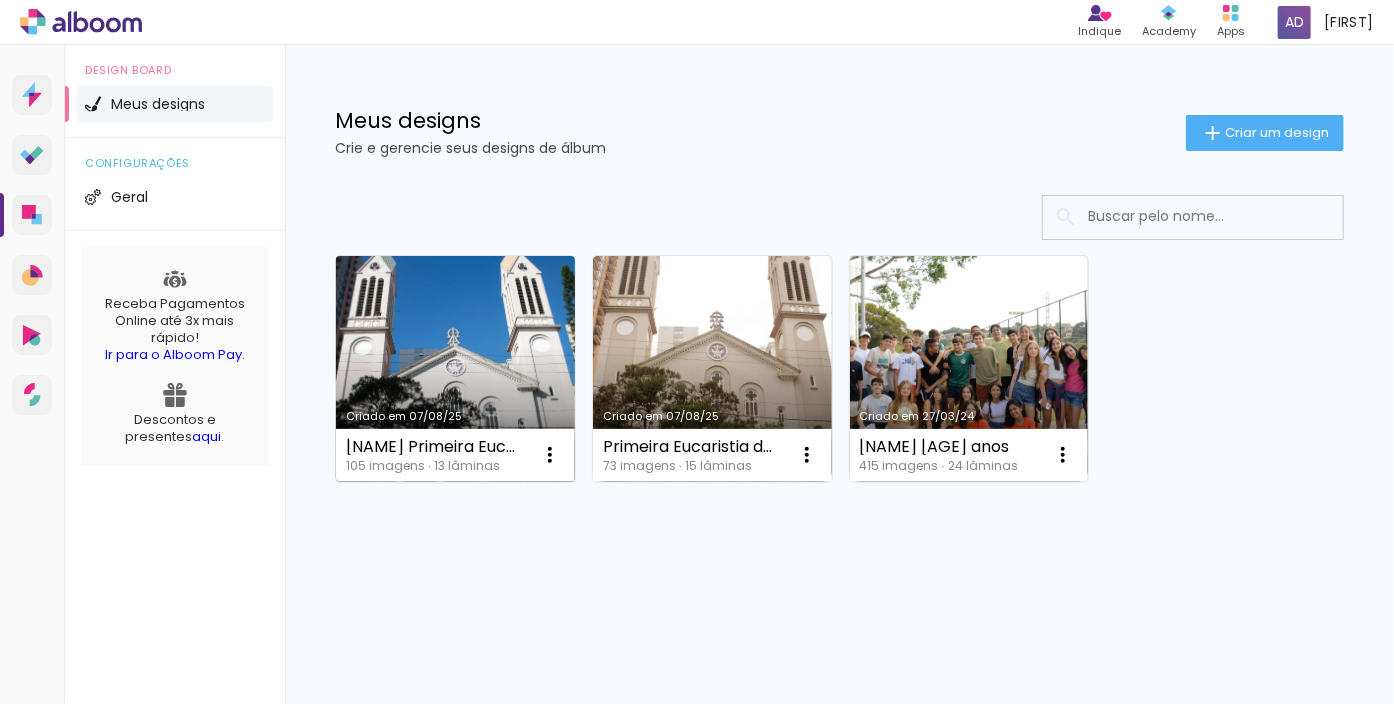 click on "Criado em 07/08/25" at bounding box center [455, 369] 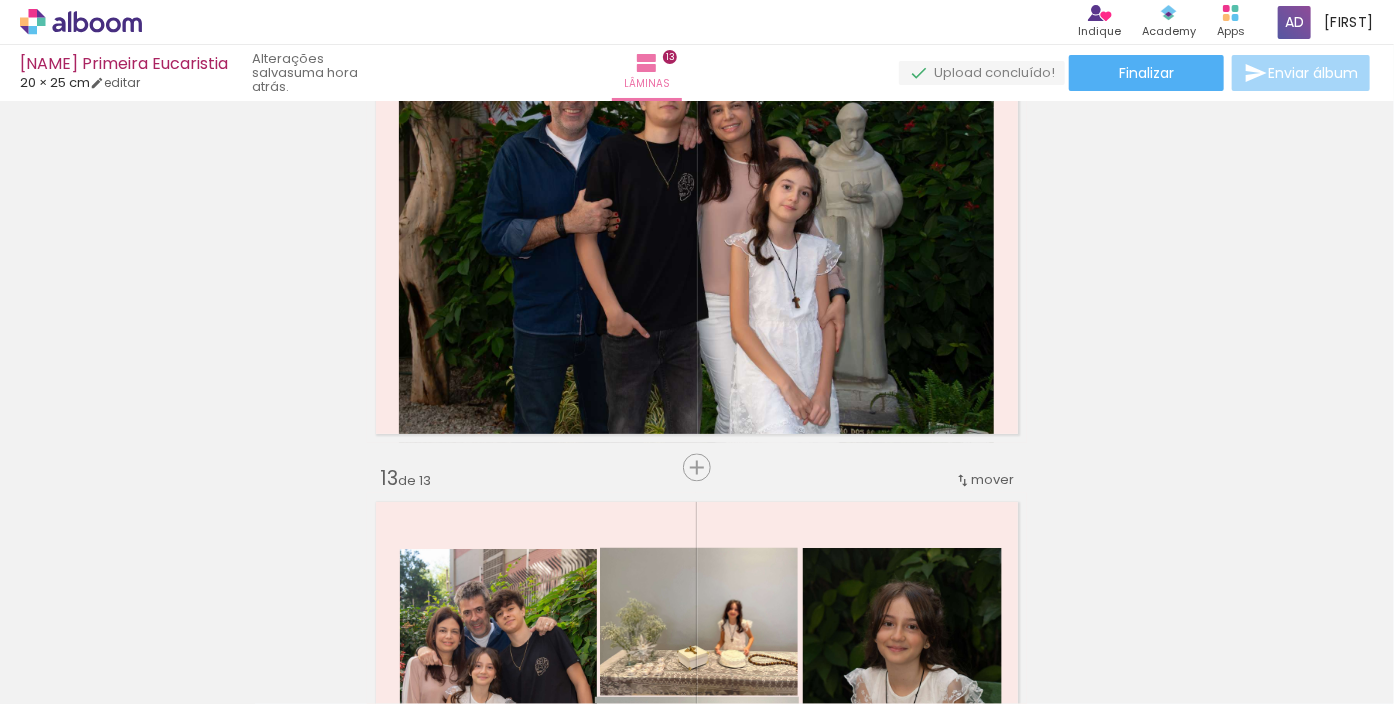 scroll, scrollTop: 5082, scrollLeft: 0, axis: vertical 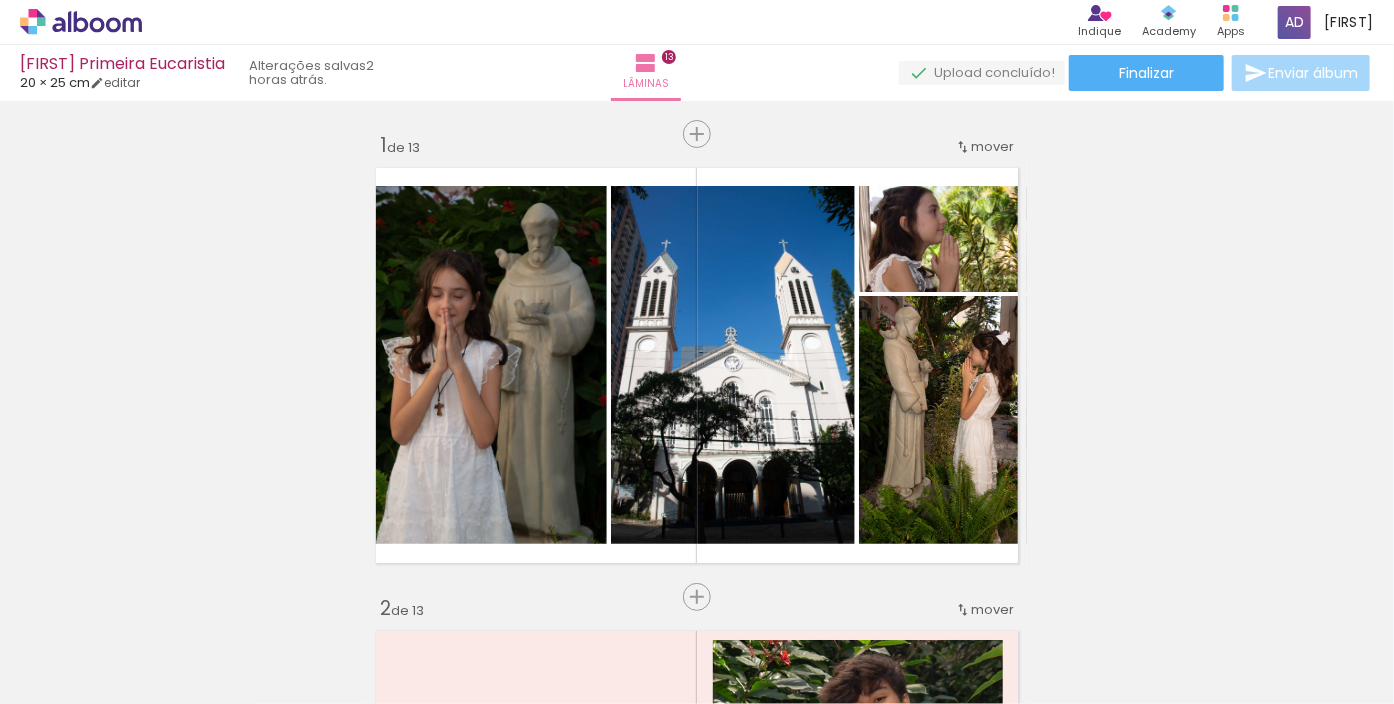 click on "link( href="../../bower_components/polymer/polymer.html" rel="import" ) picture-double-landscape" at bounding box center [697, 352] 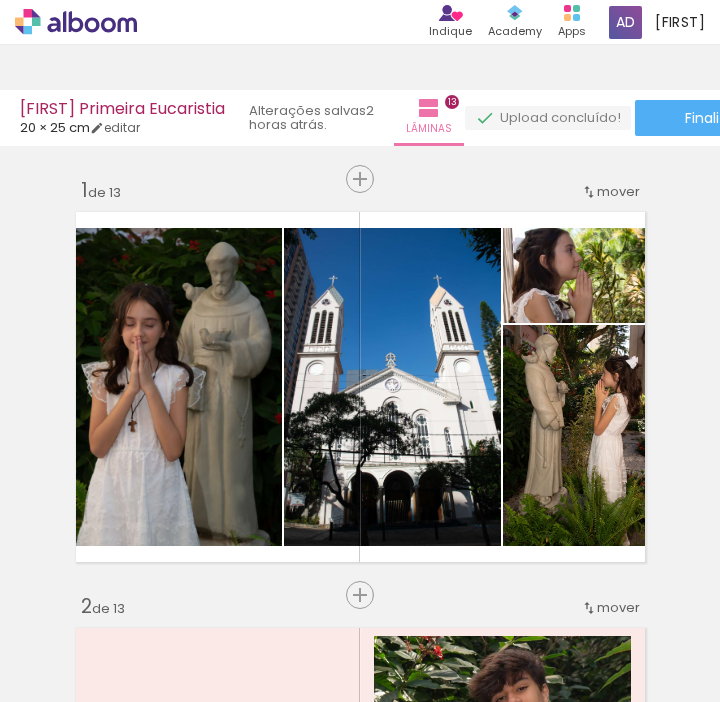 scroll, scrollTop: 0, scrollLeft: 0, axis: both 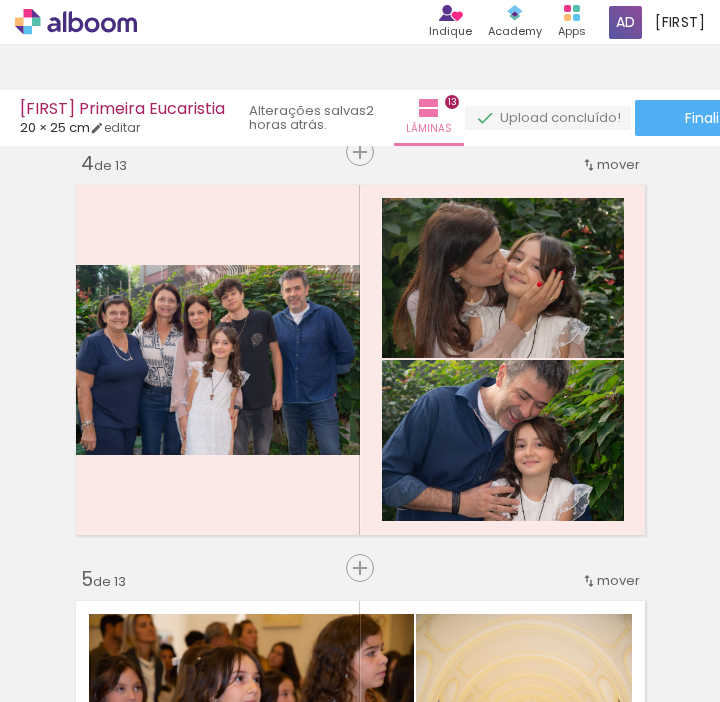drag, startPoint x: 702, startPoint y: 298, endPoint x: 704, endPoint y: 329, distance: 31.06445 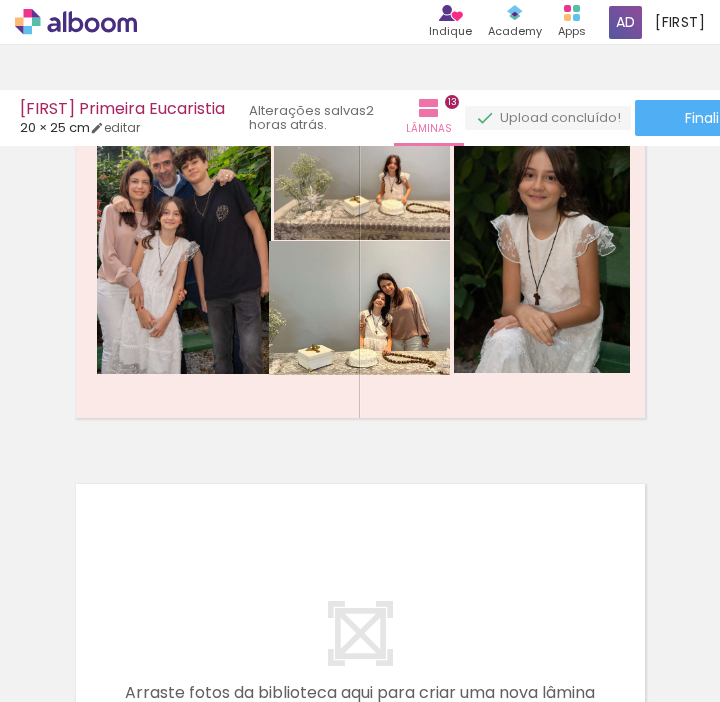 scroll, scrollTop: 5080, scrollLeft: 0, axis: vertical 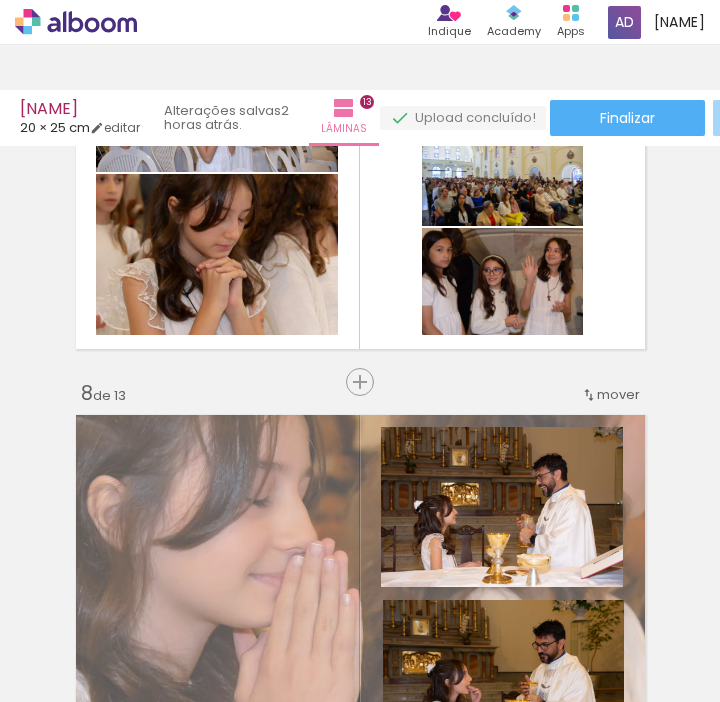 click on "Inserir lâmina 1  de 13  Inserir lâmina 2  de 13  Inserir lâmina 3  de 13  Inserir lâmina 4  de 13  Inserir lâmina 5  de 13  Inserir lâmina 6  de 13  Inserir lâmina 7  de 13  Inserir lâmina 8  de 13  Inserir lâmina 9  de 13  Inserir lâmina 10  de 13  Inserir lâmina 11  de 13  Inserir lâmina 12  de 13  Inserir lâmina 13  de 13 O Designbox precisará aumentar a sua imagem em 381% para exportar para impressão. O Designbox precisará aumentar a sua imagem em 157% para exportar para impressão." 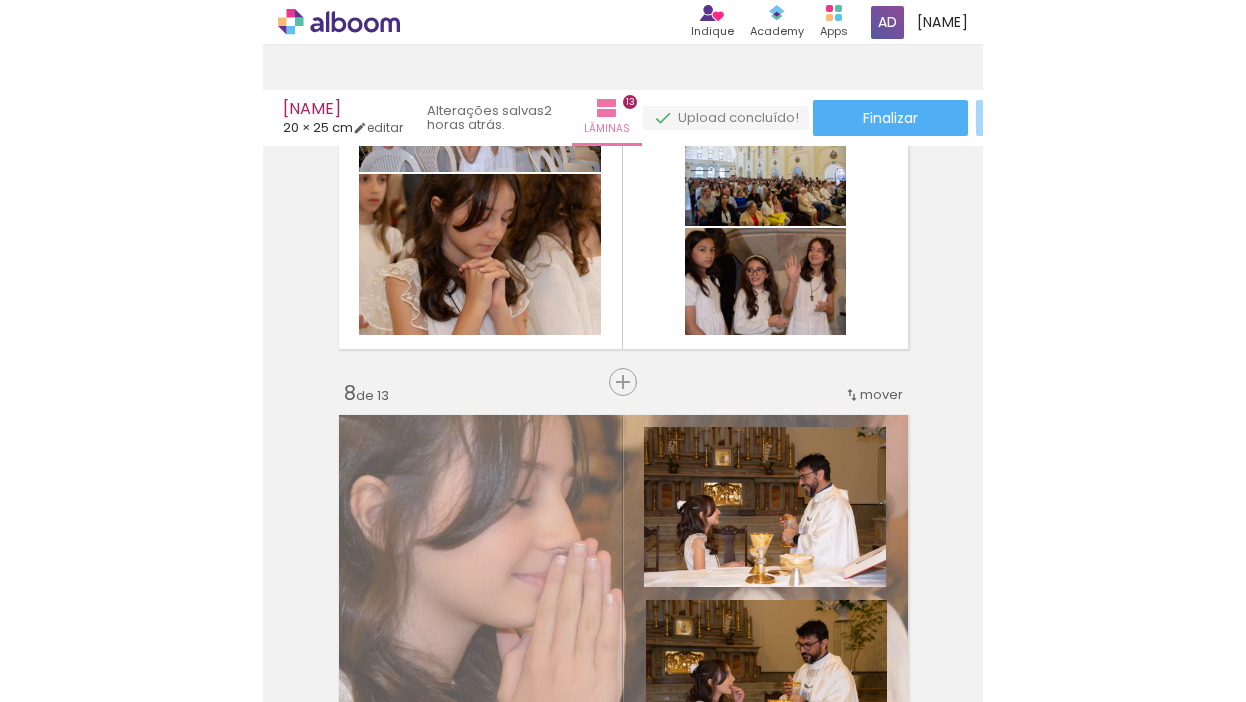 scroll, scrollTop: 0, scrollLeft: 0, axis: both 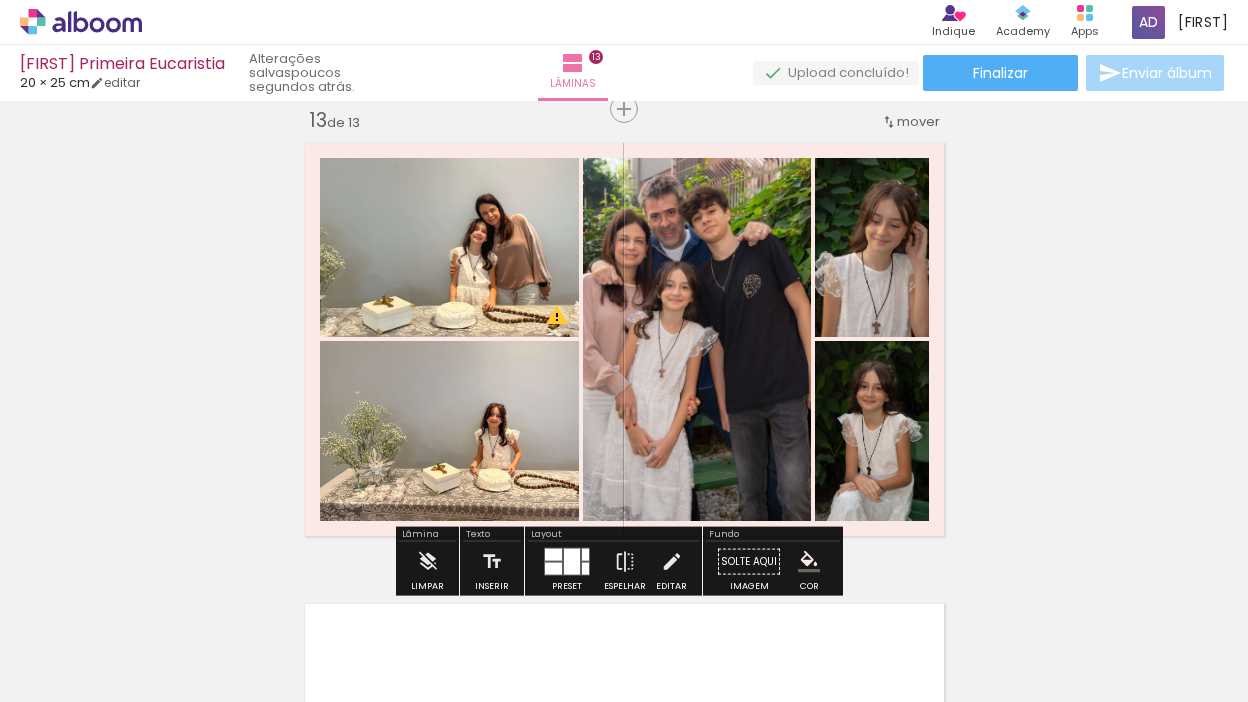 click on "Inserir lâmina 1  de 13  Inserir lâmina 2  de 13  Inserir lâmina 3  de 13  Inserir lâmina 4  de 13  Inserir lâmina 5  de 13  Inserir lâmina 6  de 13  Inserir lâmina 7  de 13  Inserir lâmina 8  de 13  Inserir lâmina 9  de 13  Inserir lâmina 10  de 13  Inserir lâmina 11  de 13  Inserir lâmina 12  de 13  Inserir lâmina 13  de 13 O Designbox precisará aumentar a sua imagem em 381% para exportar para impressão. O Designbox precisará aumentar a sua imagem em 157% para exportar para impressão. O Designbox precisará aumentar a sua imagem em 150% para exportar para impressão." at bounding box center (624, -2222) 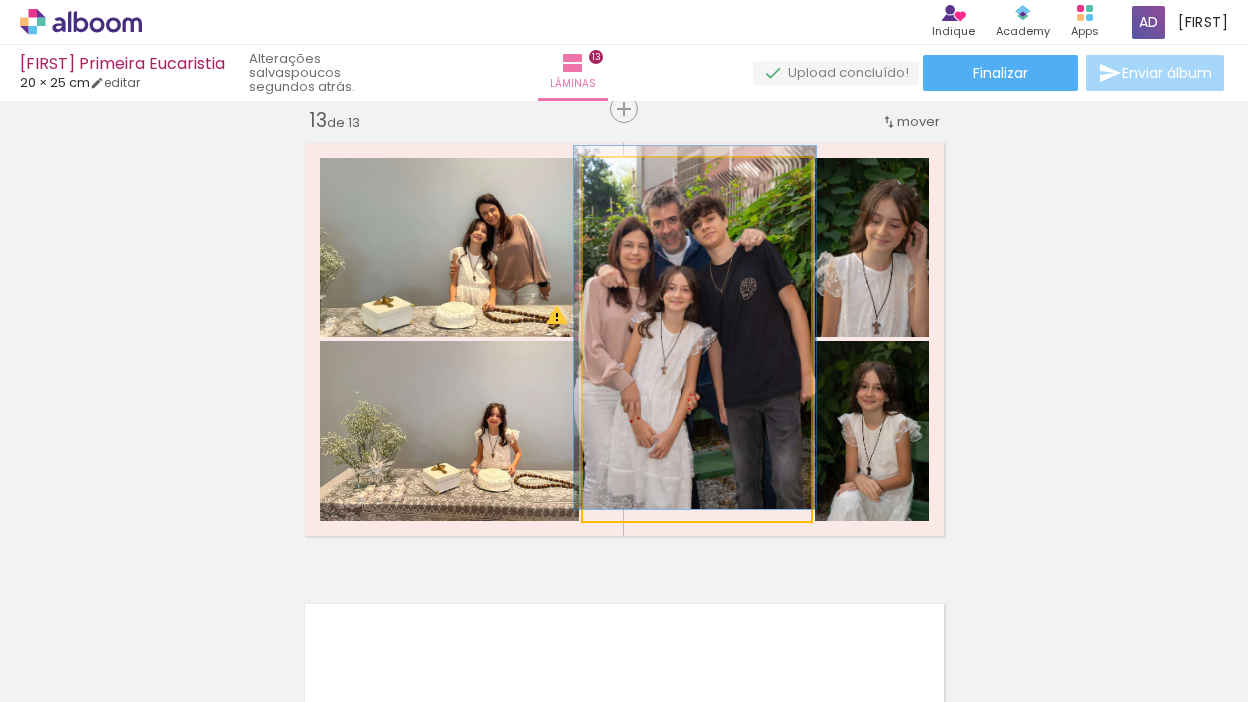 drag, startPoint x: 626, startPoint y: 185, endPoint x: 596, endPoint y: 184, distance: 30.016663 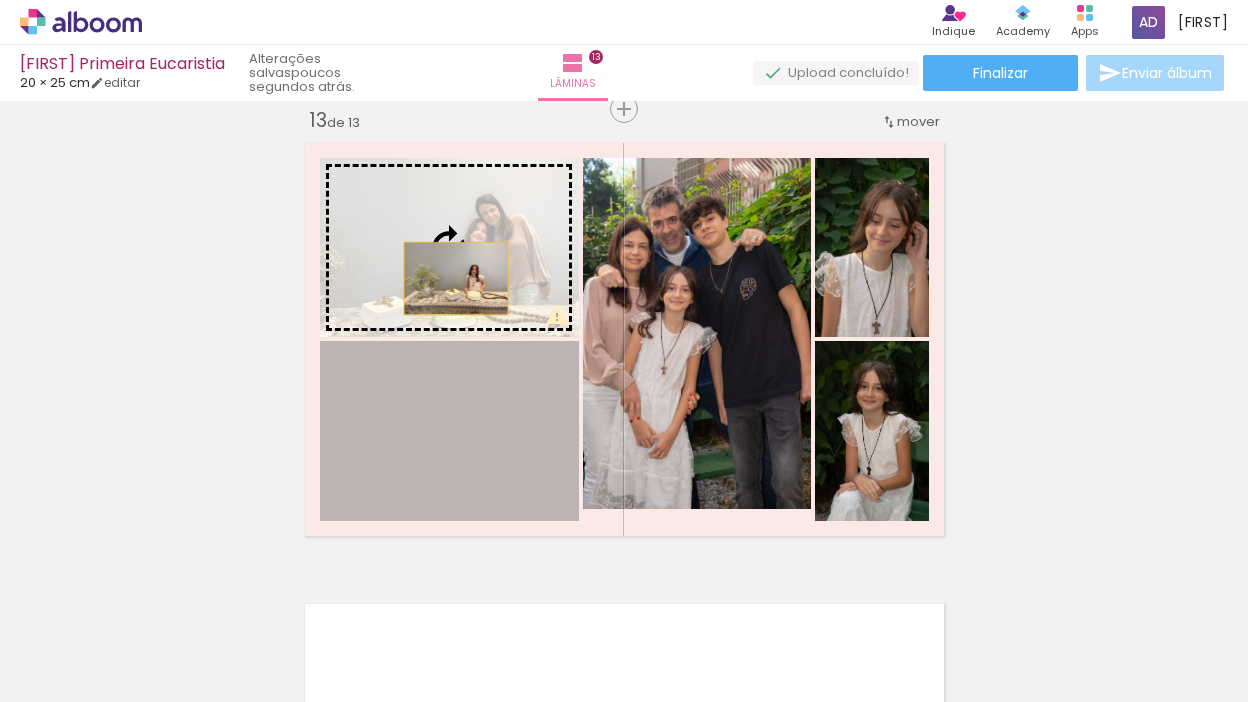 drag, startPoint x: 433, startPoint y: 427, endPoint x: 448, endPoint y: 278, distance: 149.75313 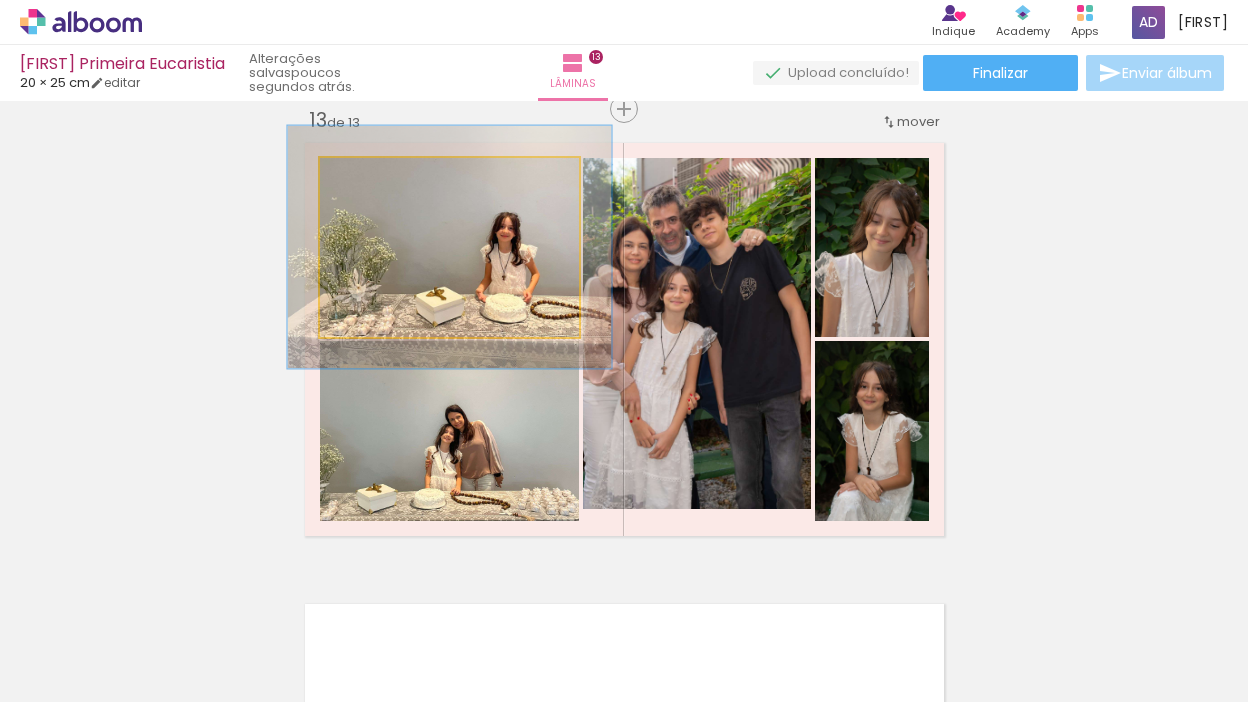 drag, startPoint x: 363, startPoint y: 183, endPoint x: 380, endPoint y: 183, distance: 17 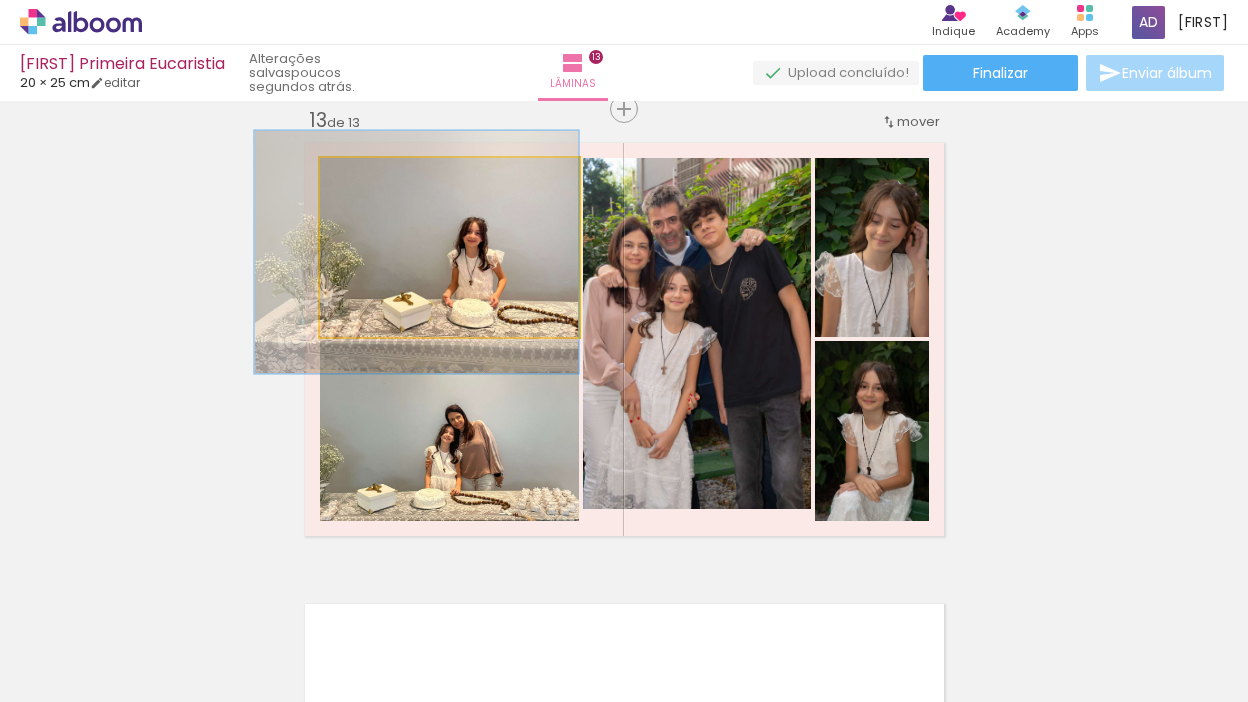 drag, startPoint x: 411, startPoint y: 302, endPoint x: 375, endPoint y: 307, distance: 36.345562 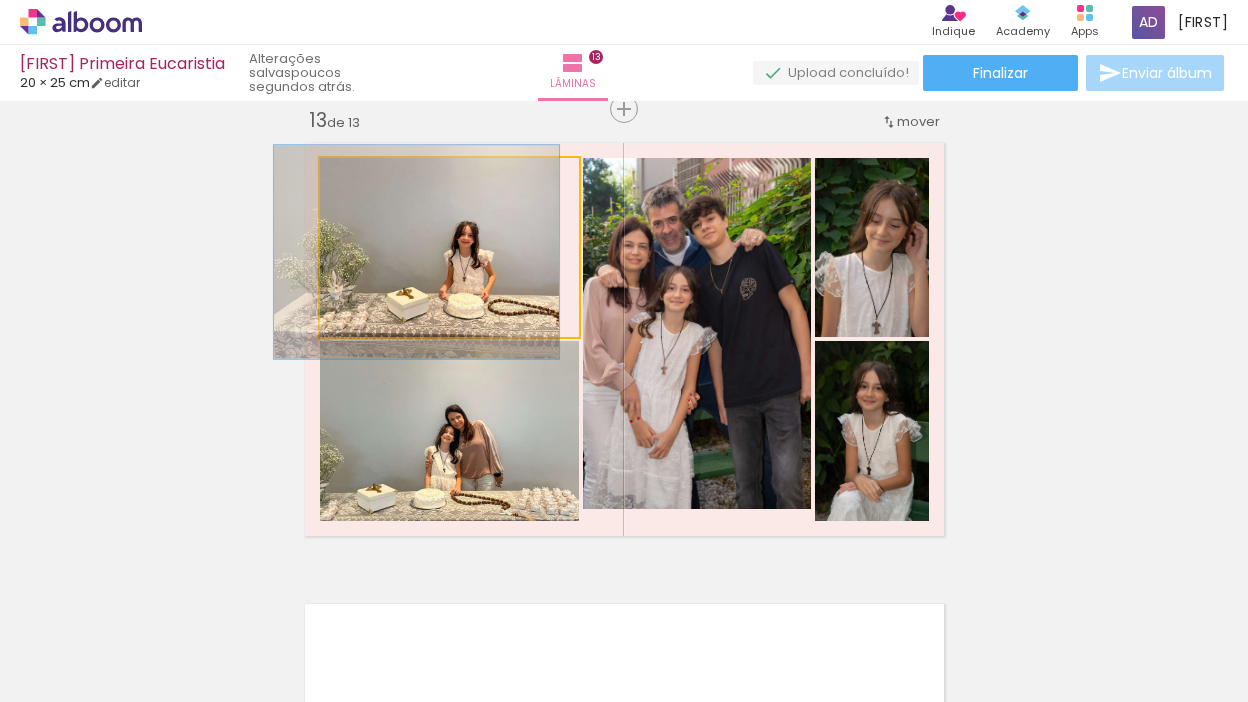 drag, startPoint x: 373, startPoint y: 183, endPoint x: 361, endPoint y: 184, distance: 12.0415945 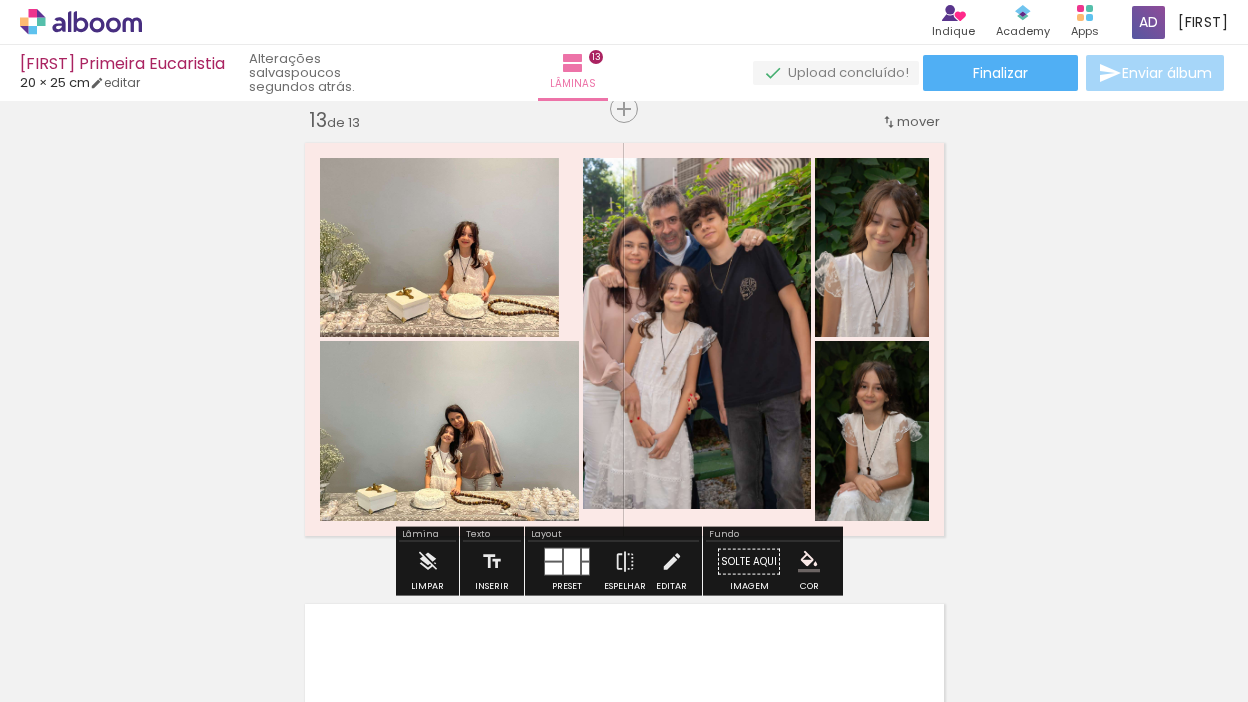 click 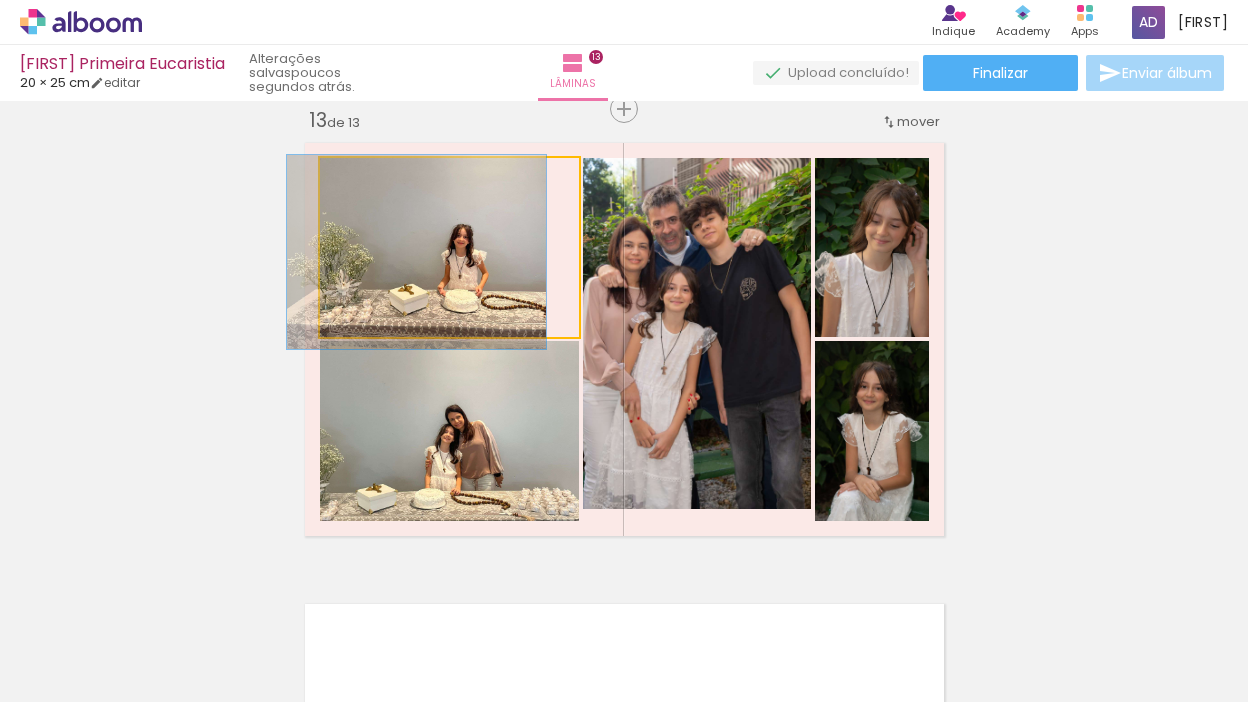 click at bounding box center (366, 179) 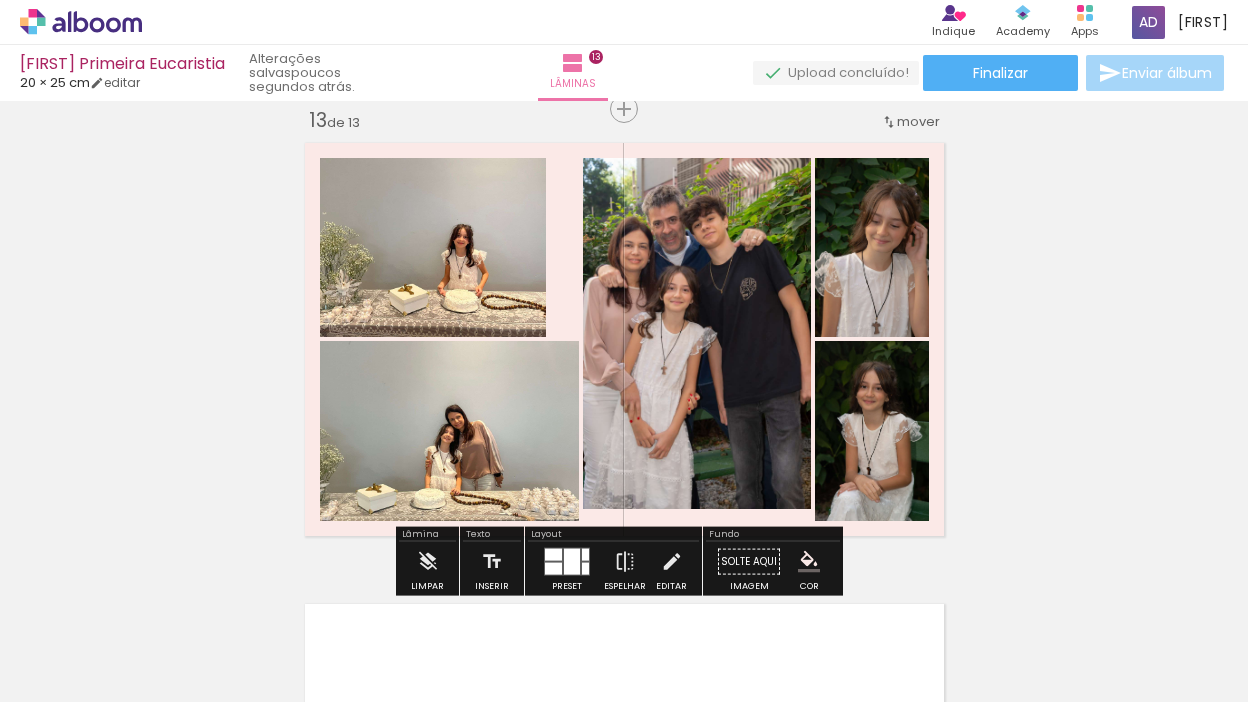 click 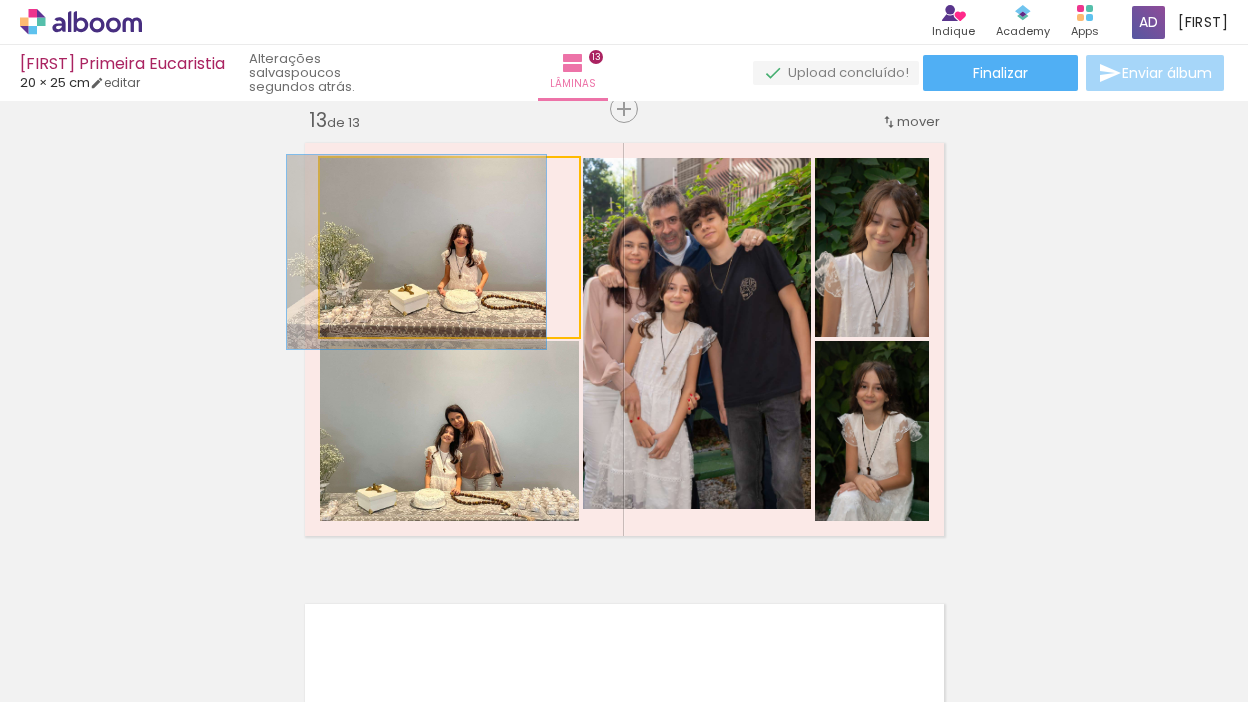 drag, startPoint x: 363, startPoint y: 179, endPoint x: 338, endPoint y: 181, distance: 25.079872 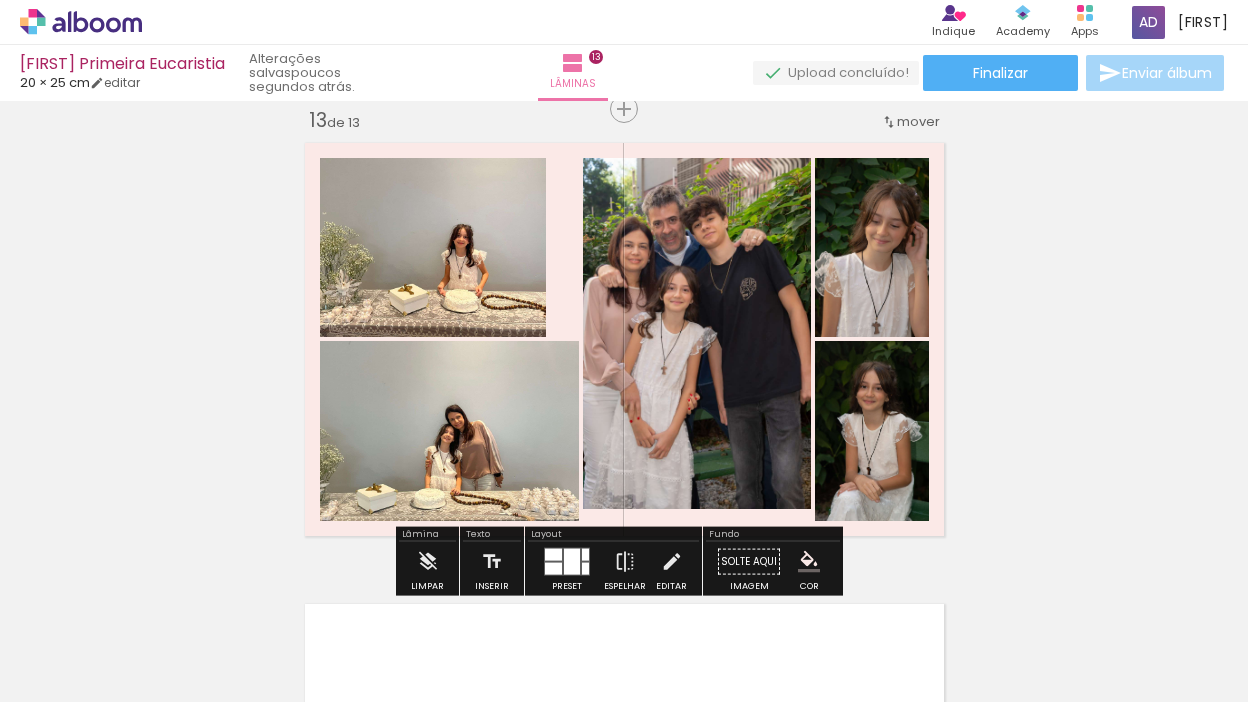 click 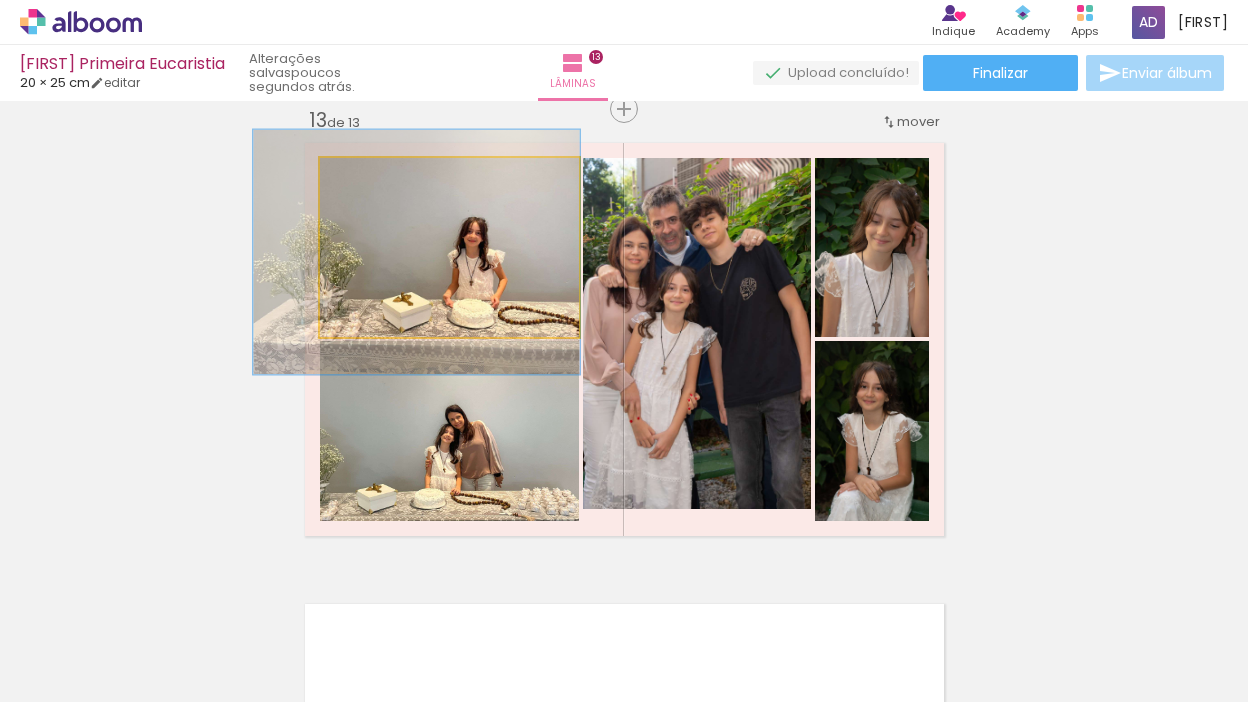 drag, startPoint x: 369, startPoint y: 179, endPoint x: 386, endPoint y: 176, distance: 17.262676 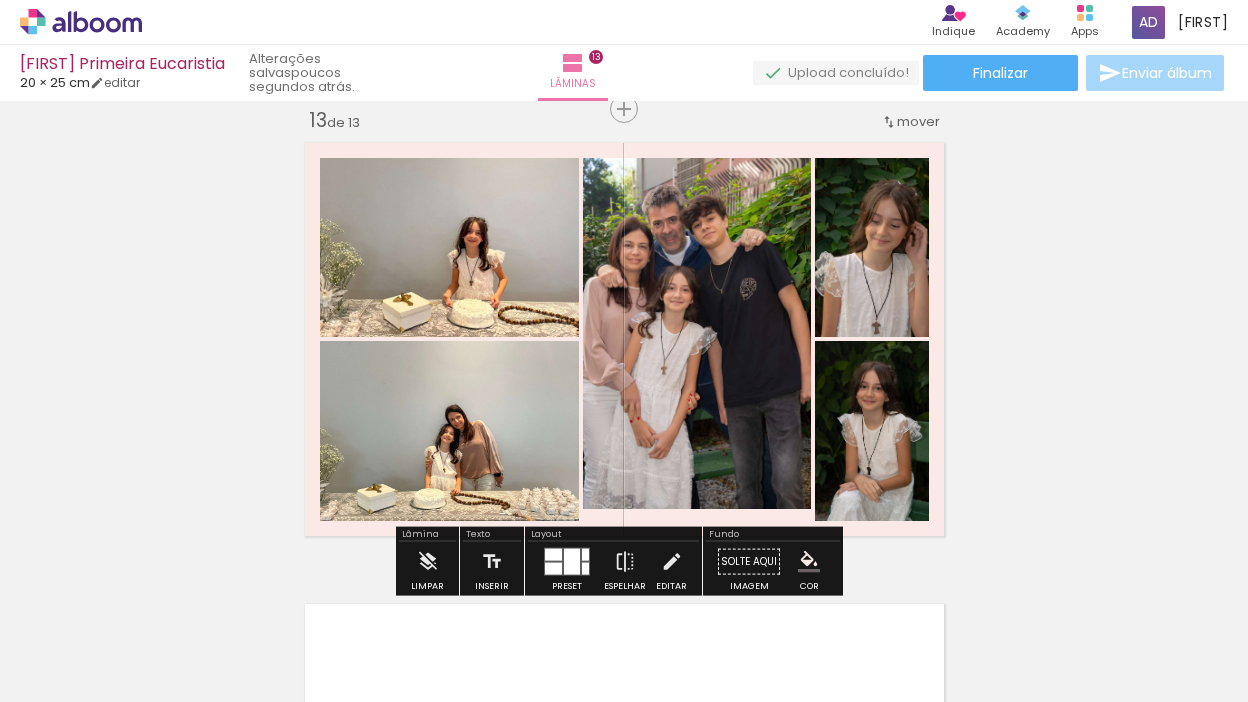 click on "Inserir lâmina 1  de 13  Inserir lâmina 2  de 13  Inserir lâmina 3  de 13  Inserir lâmina 4  de 13  Inserir lâmina 5  de 13  Inserir lâmina 6  de 13  Inserir lâmina 7  de 13  Inserir lâmina 8  de 13  Inserir lâmina 9  de 13  Inserir lâmina 10  de 13  Inserir lâmina 11  de 13  Inserir lâmina 12  de 13  Inserir lâmina 13  de 13 O Designbox precisará aumentar a sua imagem em 381% para exportar para impressão. O Designbox precisará aumentar a sua imagem em 157% para exportar para impressão." at bounding box center (624, -2222) 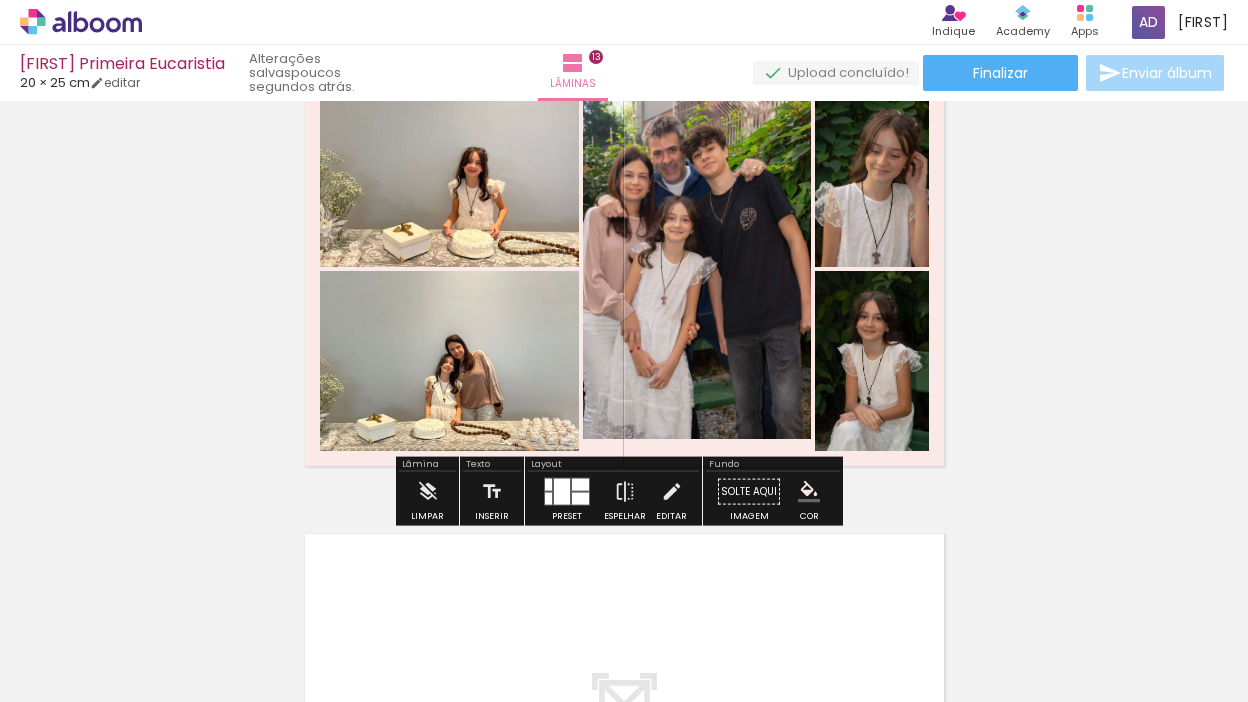 scroll, scrollTop: 5657, scrollLeft: 0, axis: vertical 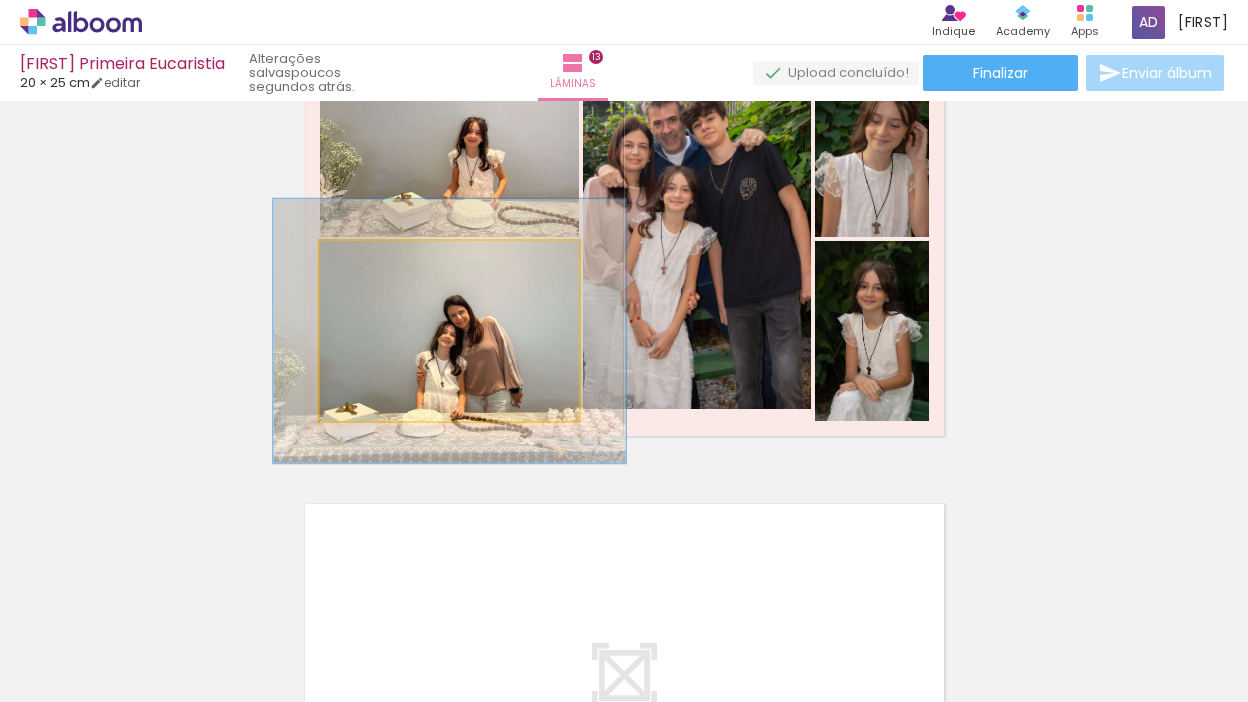 drag, startPoint x: 360, startPoint y: 264, endPoint x: 386, endPoint y: 263, distance: 26.019224 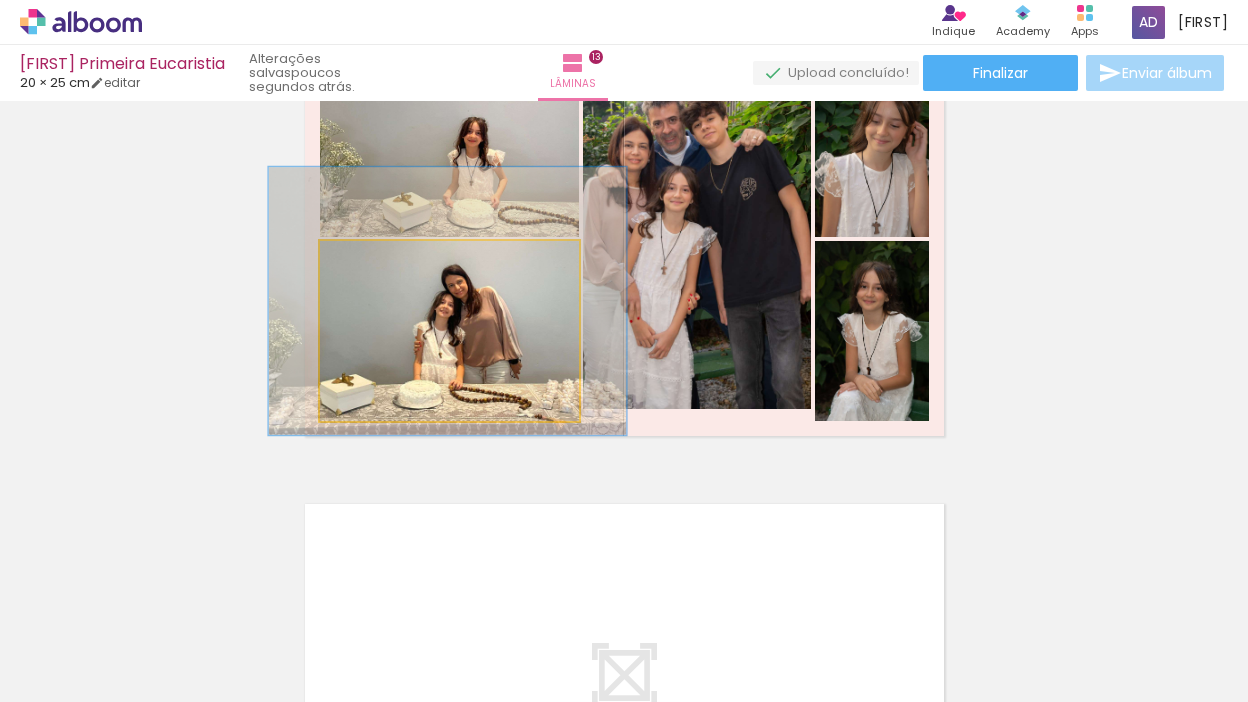 drag, startPoint x: 476, startPoint y: 356, endPoint x: 475, endPoint y: 330, distance: 26.019224 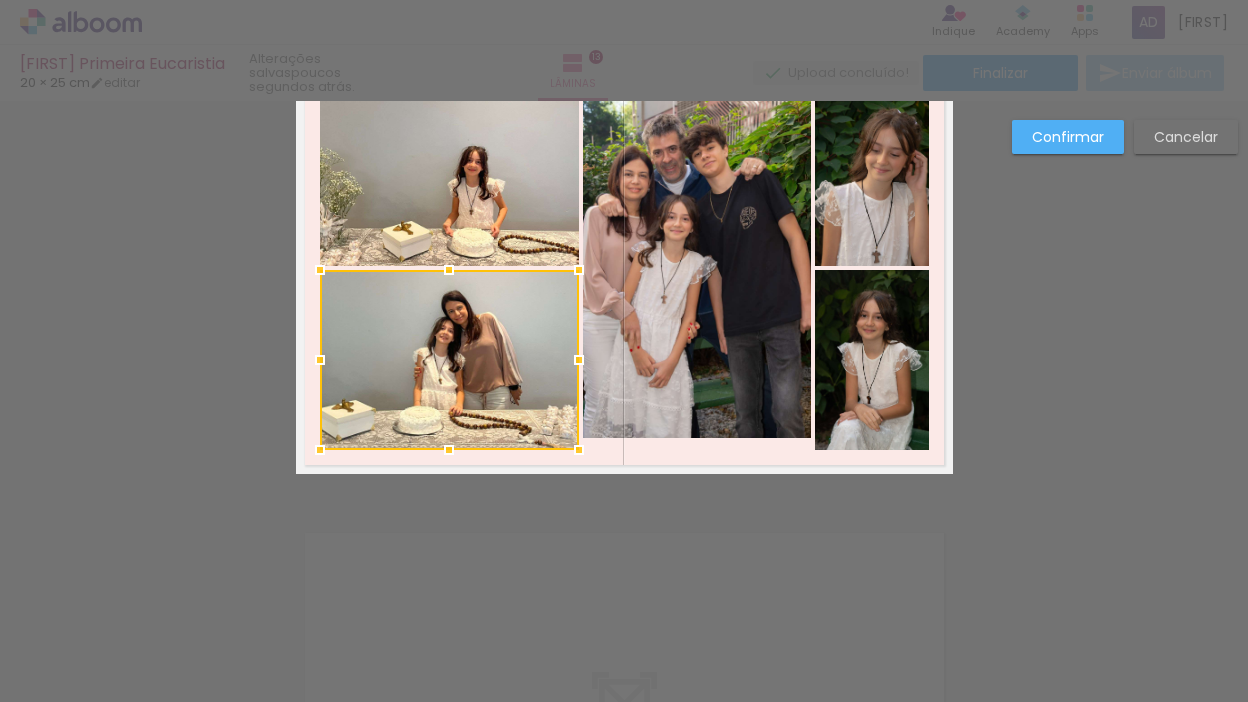 click at bounding box center [449, 360] 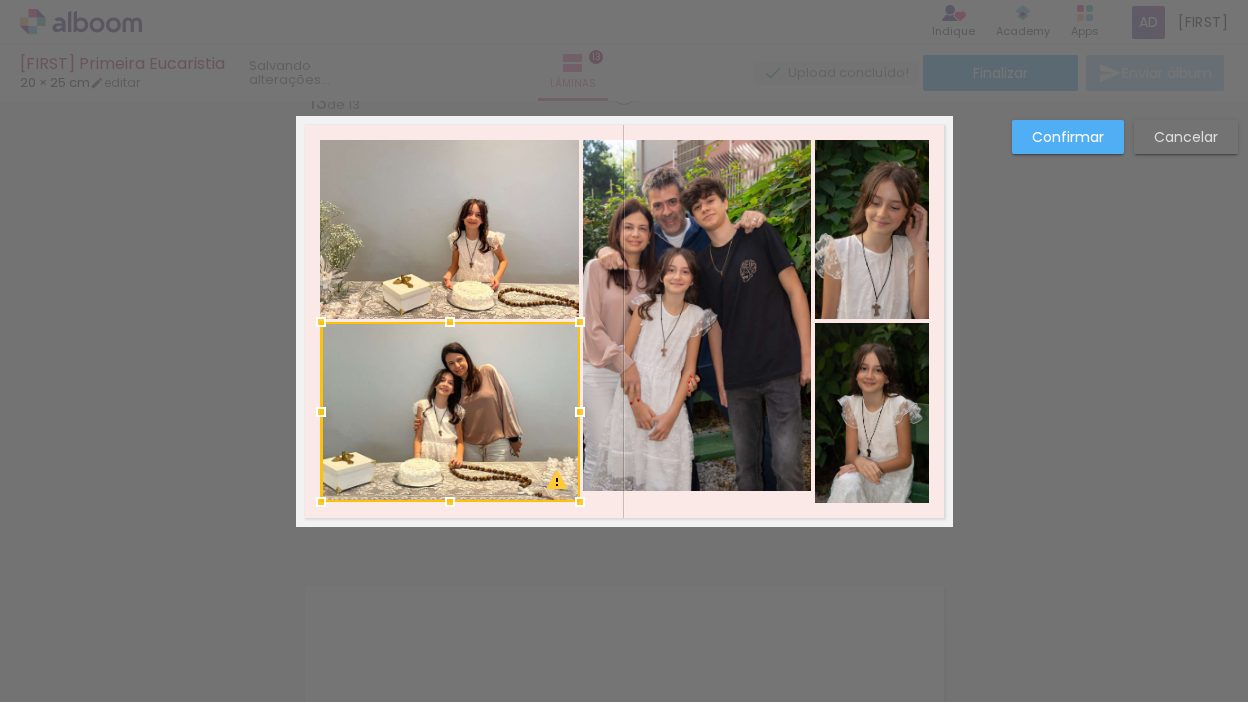 scroll, scrollTop: 5557, scrollLeft: 0, axis: vertical 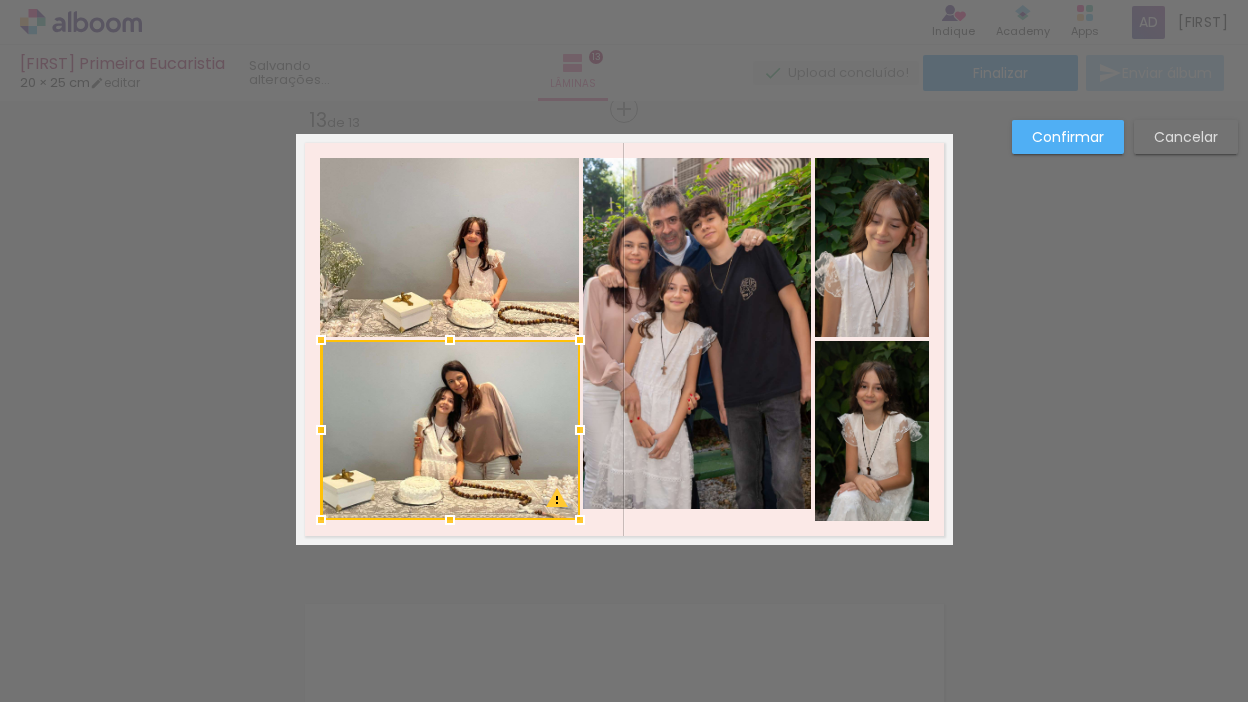 click 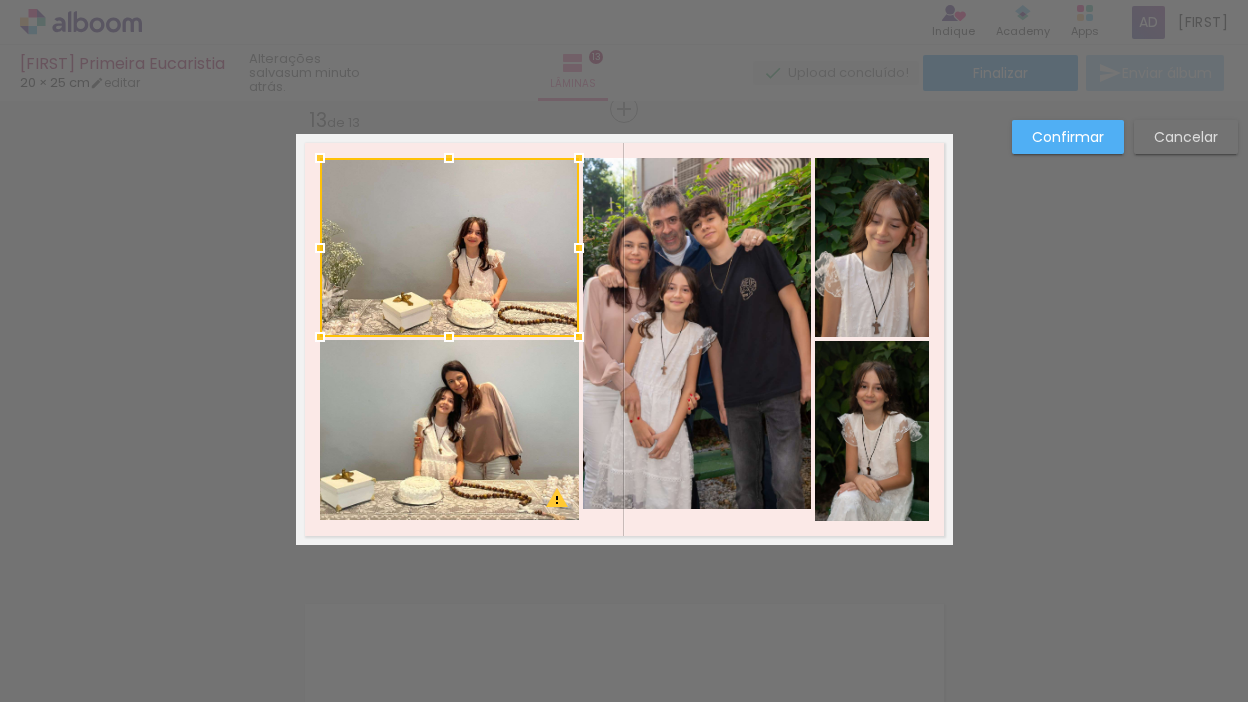 click on "Confirmar Cancelar" at bounding box center (624, -2205) 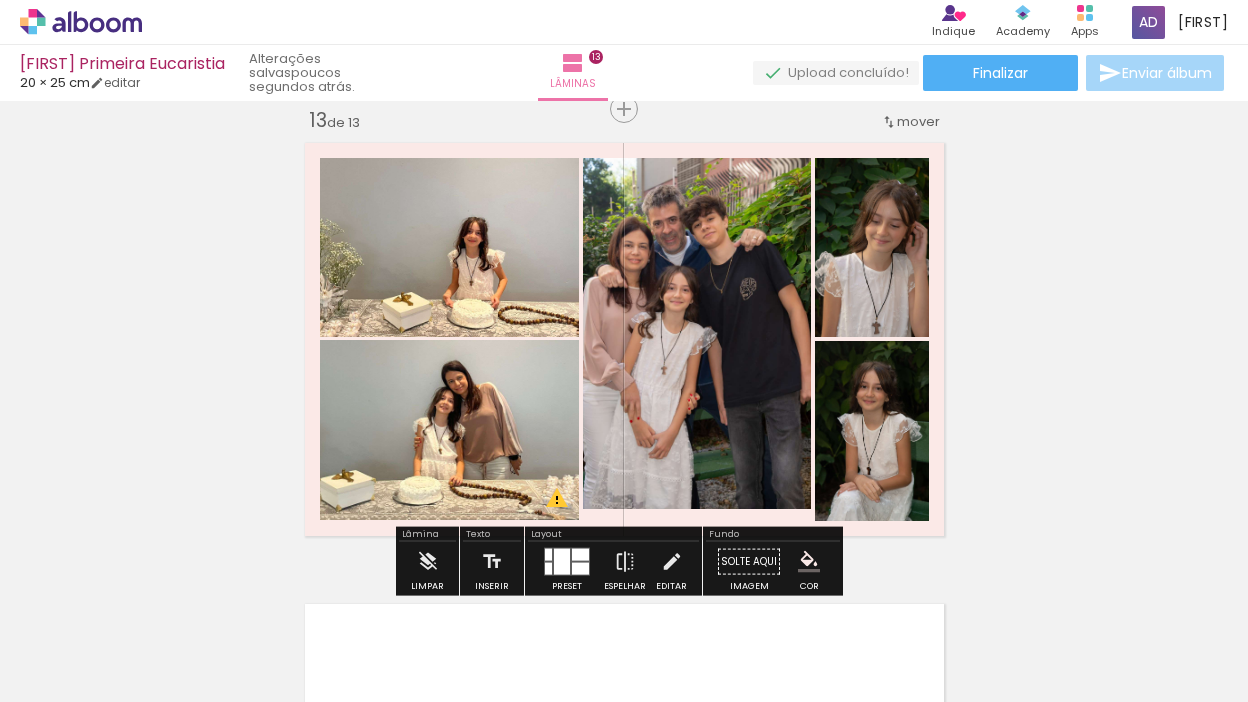 click at bounding box center [562, 562] 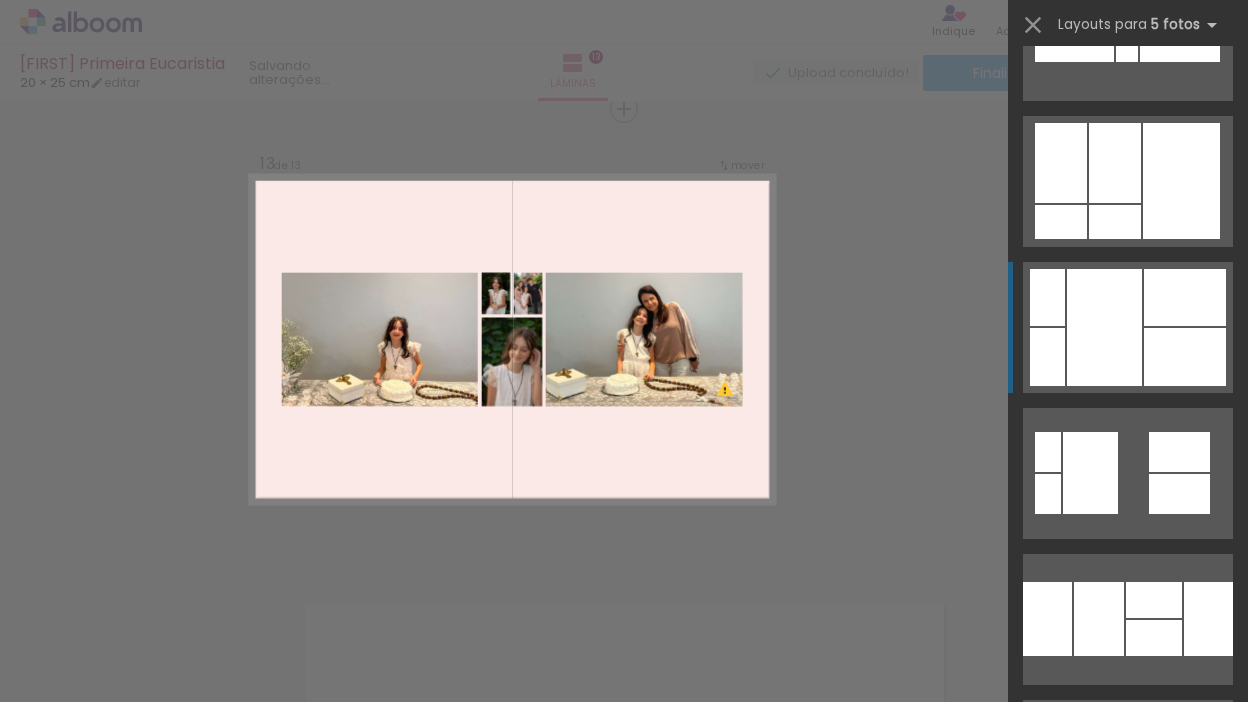 scroll, scrollTop: 1306, scrollLeft: 0, axis: vertical 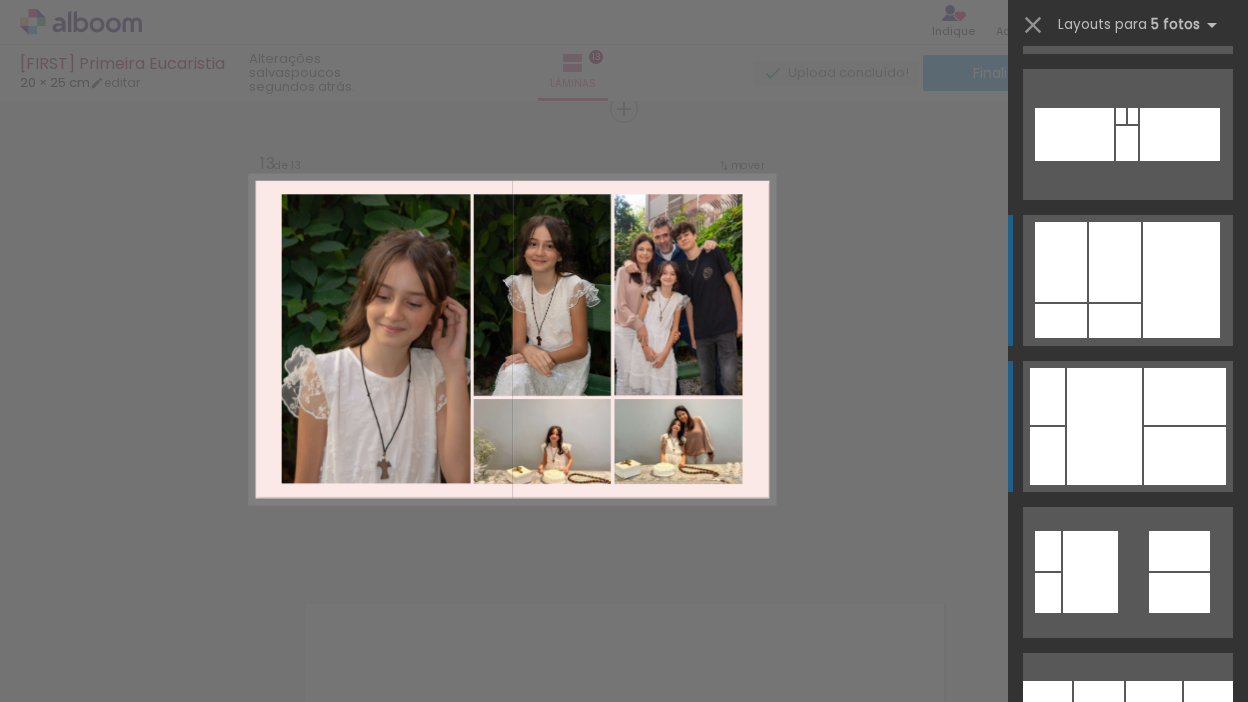 click at bounding box center (1154, 699) 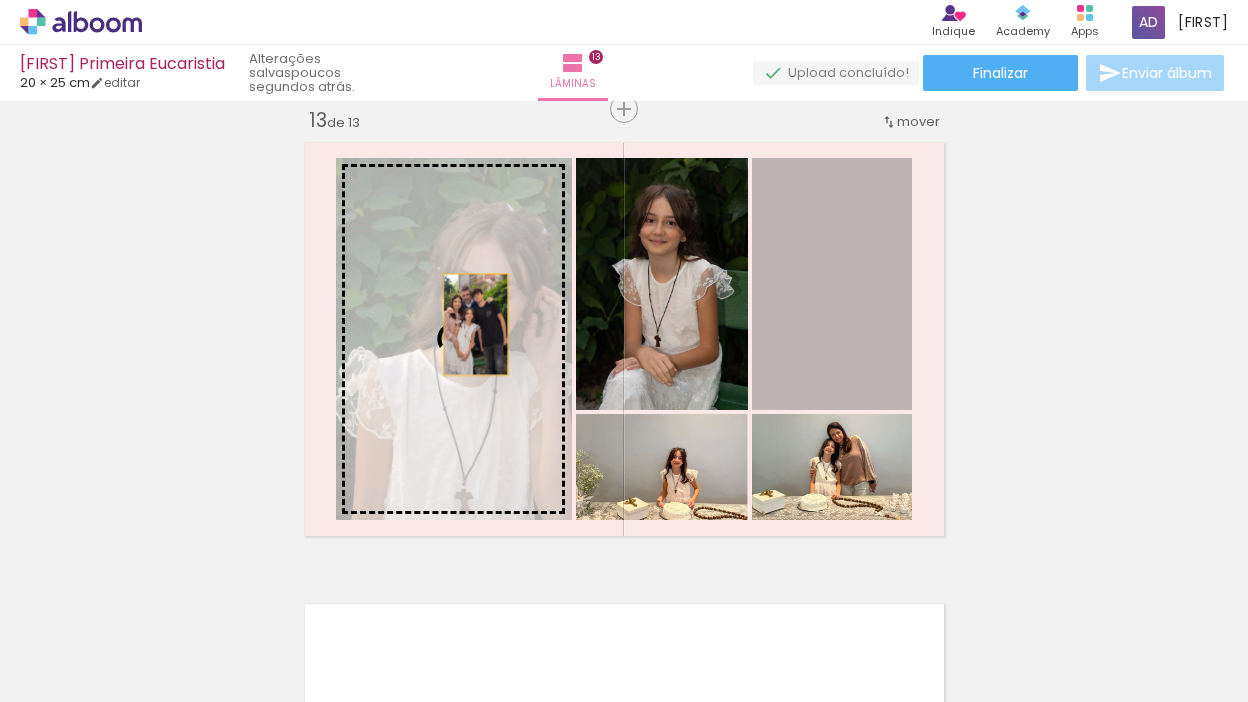 drag, startPoint x: 813, startPoint y: 299, endPoint x: 464, endPoint y: 325, distance: 349.96713 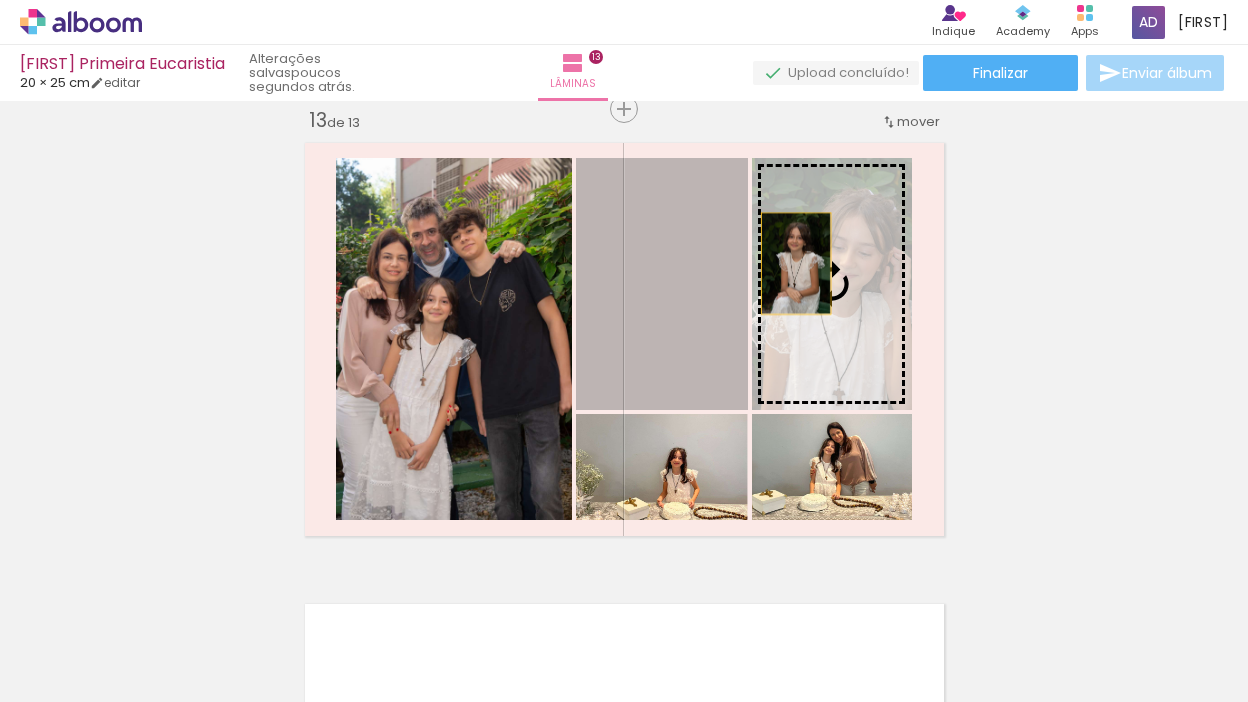 drag, startPoint x: 638, startPoint y: 283, endPoint x: 788, endPoint y: 263, distance: 151.32745 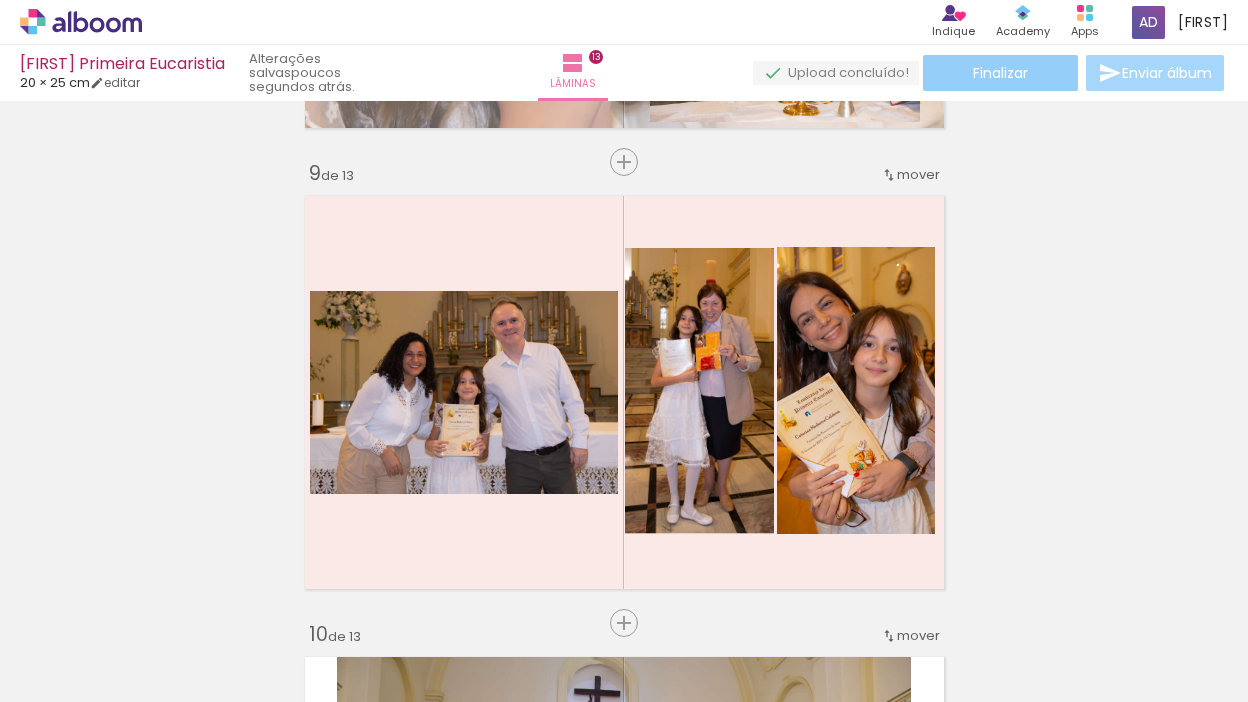 scroll, scrollTop: 3657, scrollLeft: 0, axis: vertical 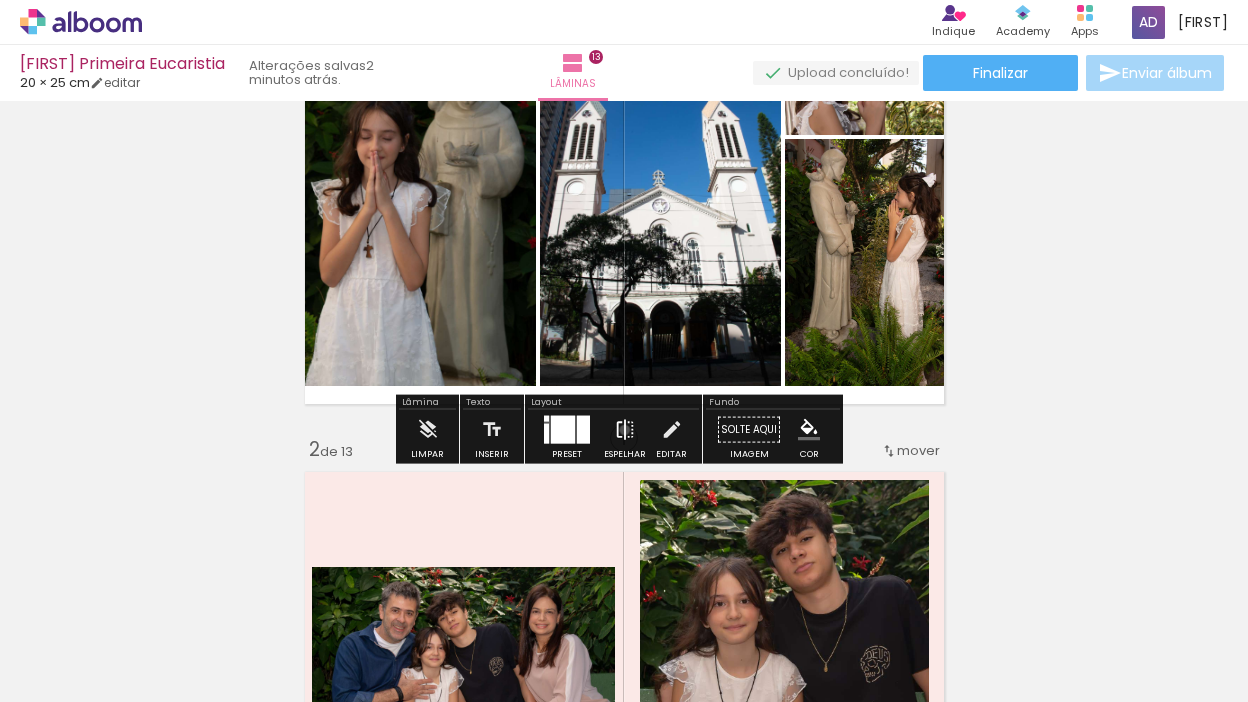 click at bounding box center [625, 430] 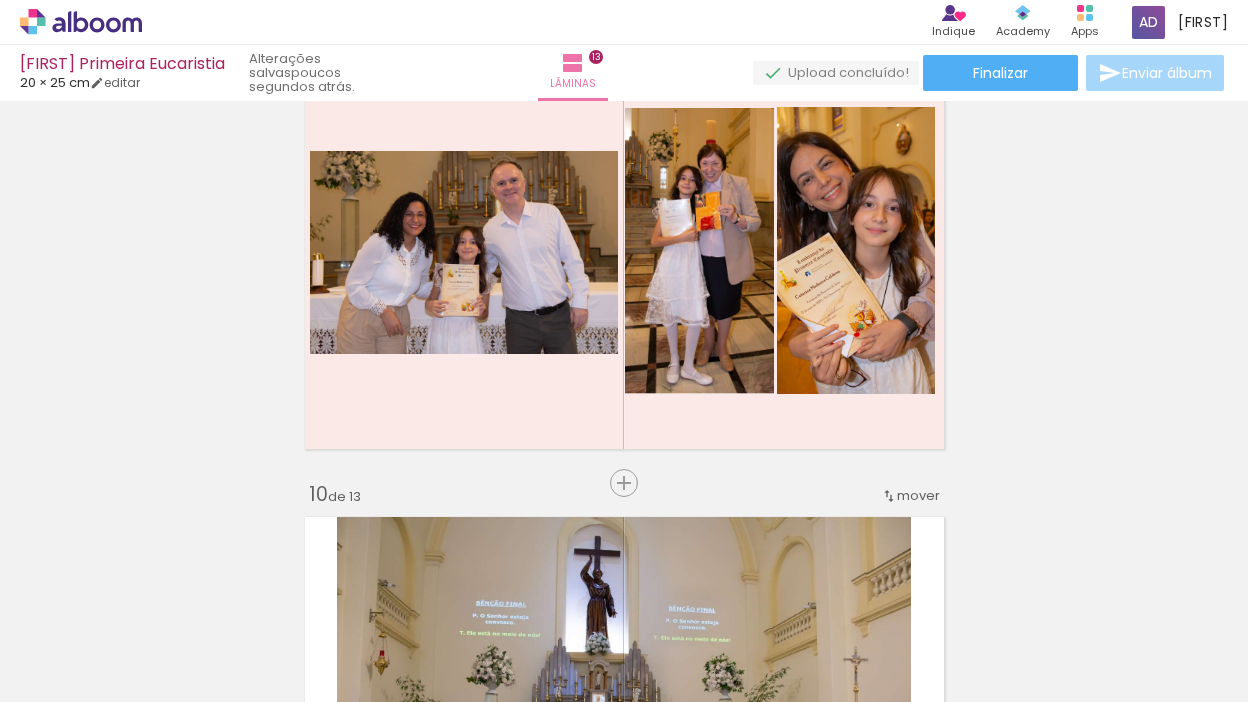scroll, scrollTop: 3200, scrollLeft: 0, axis: vertical 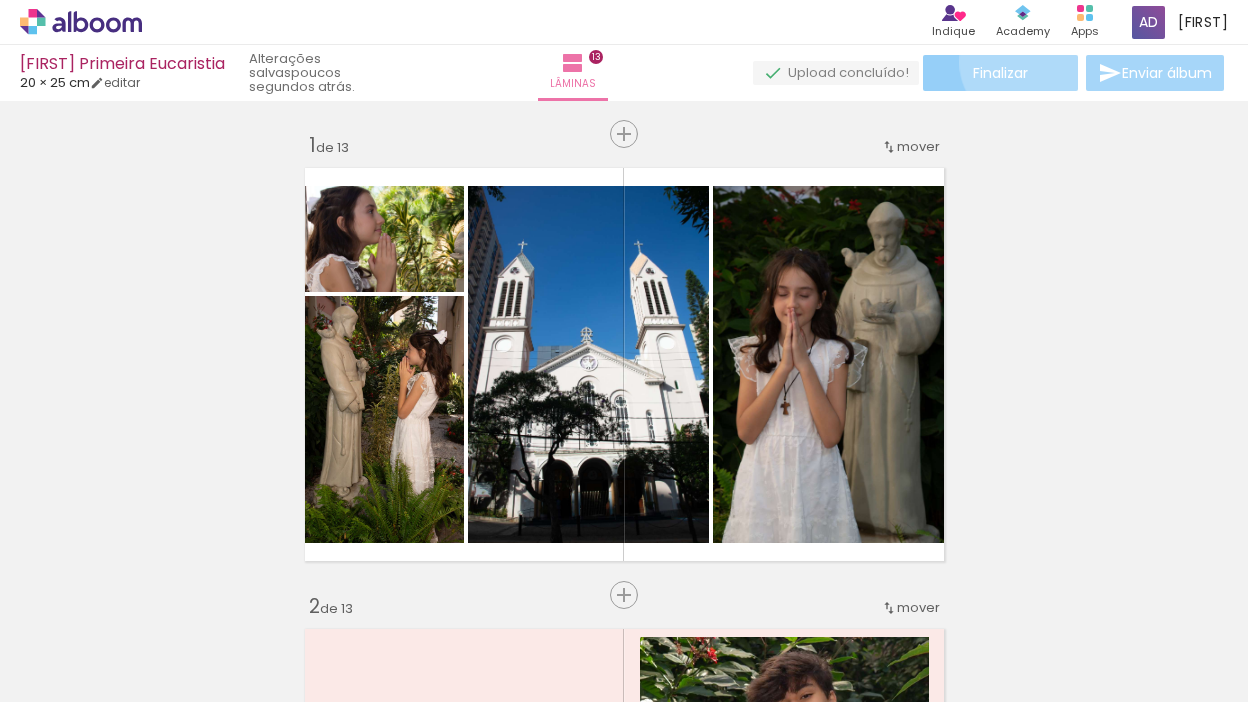 click on "Finalizar" 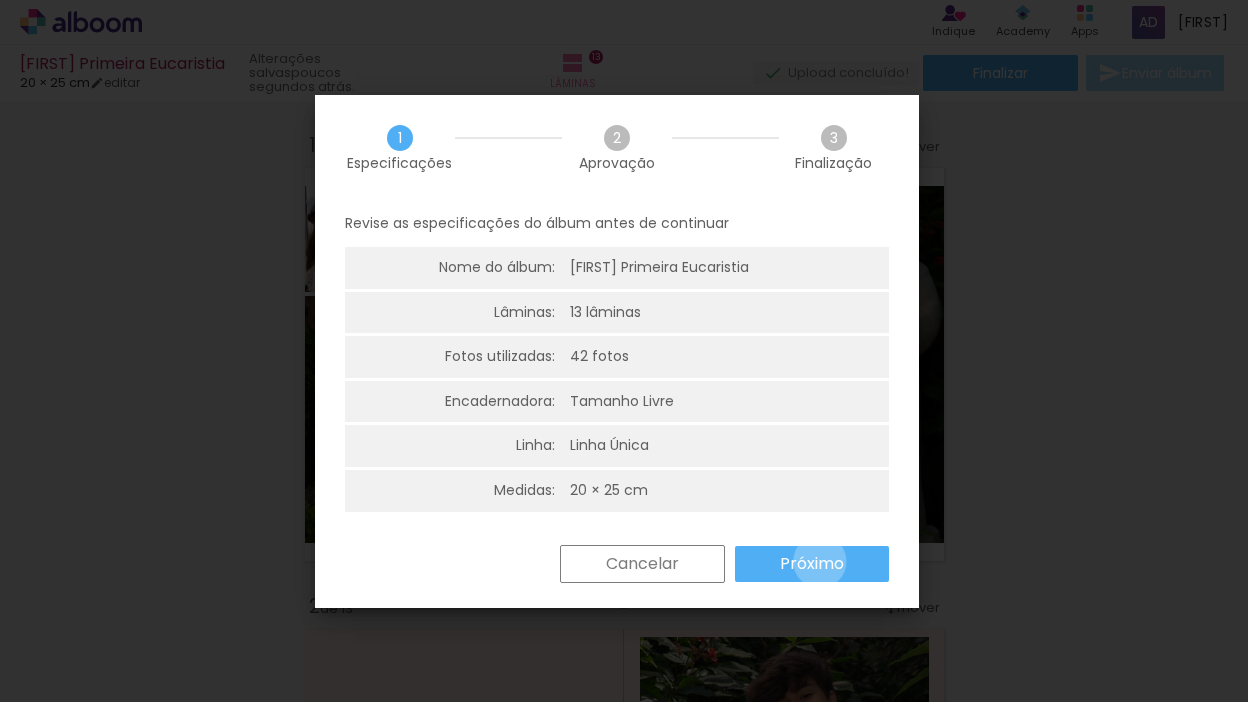 click on "Próximo" at bounding box center (0, 0) 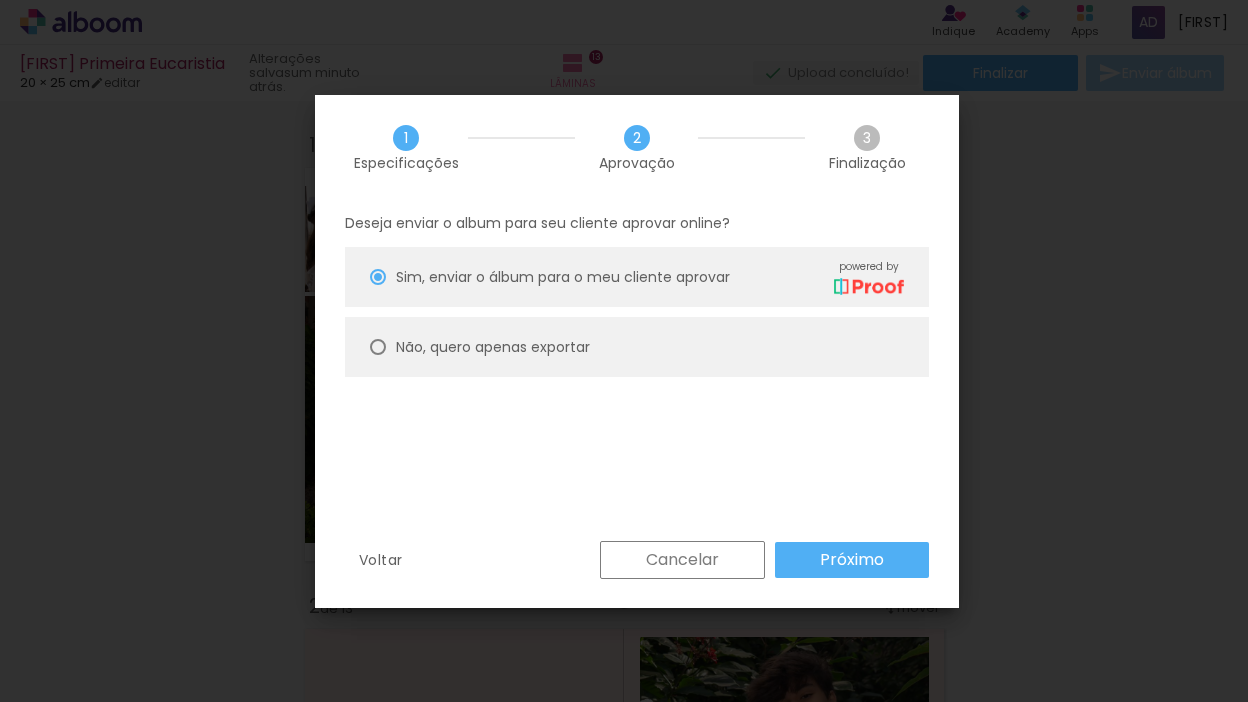 click at bounding box center (378, 277) 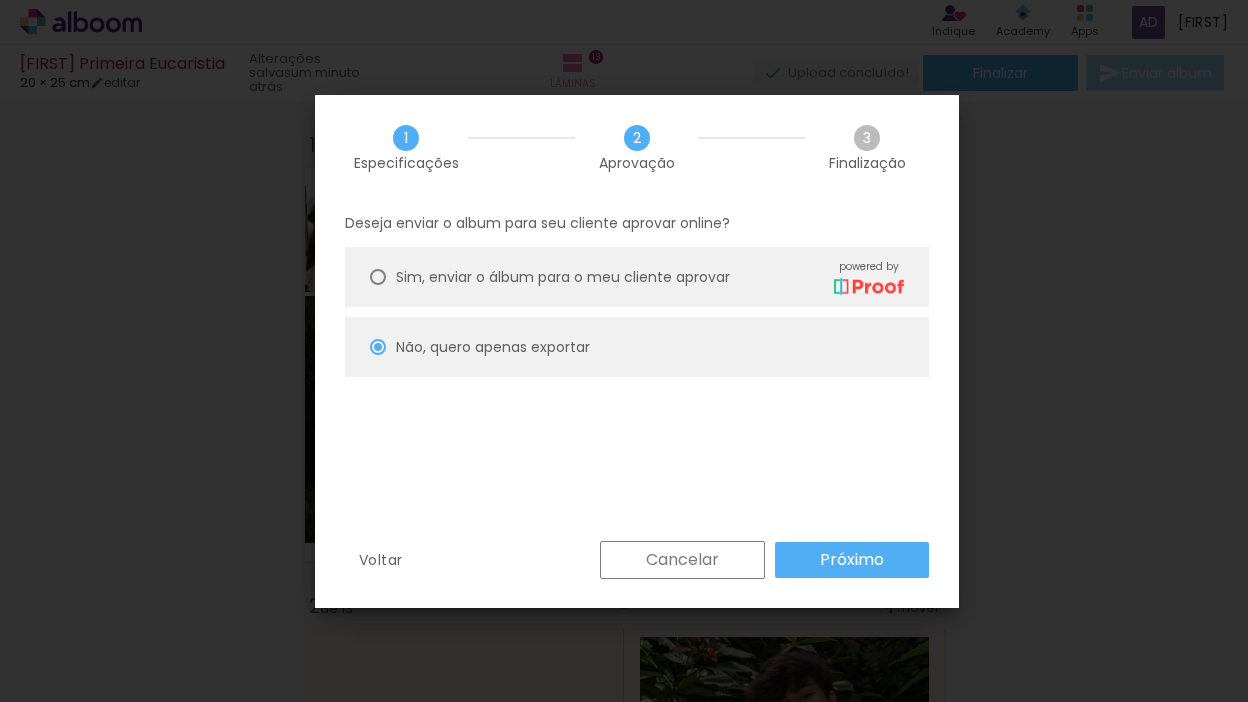 click on "Próximo" at bounding box center (0, 0) 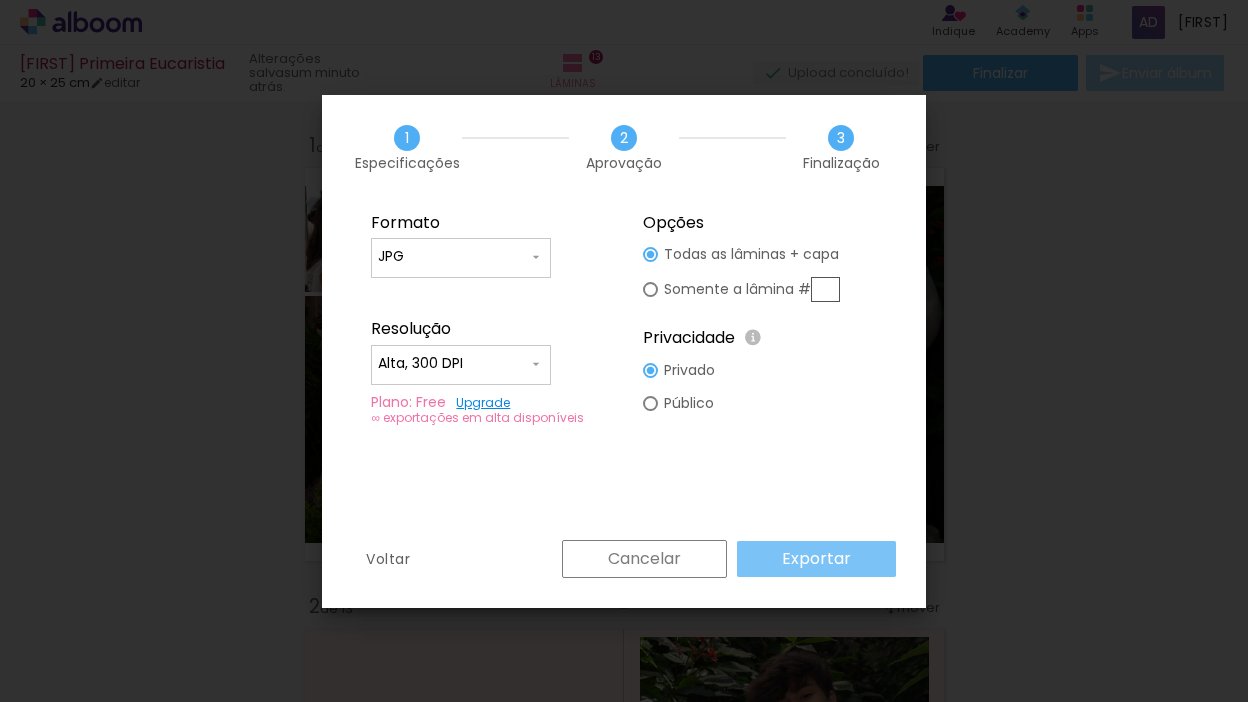 click on "Exportar" at bounding box center [0, 0] 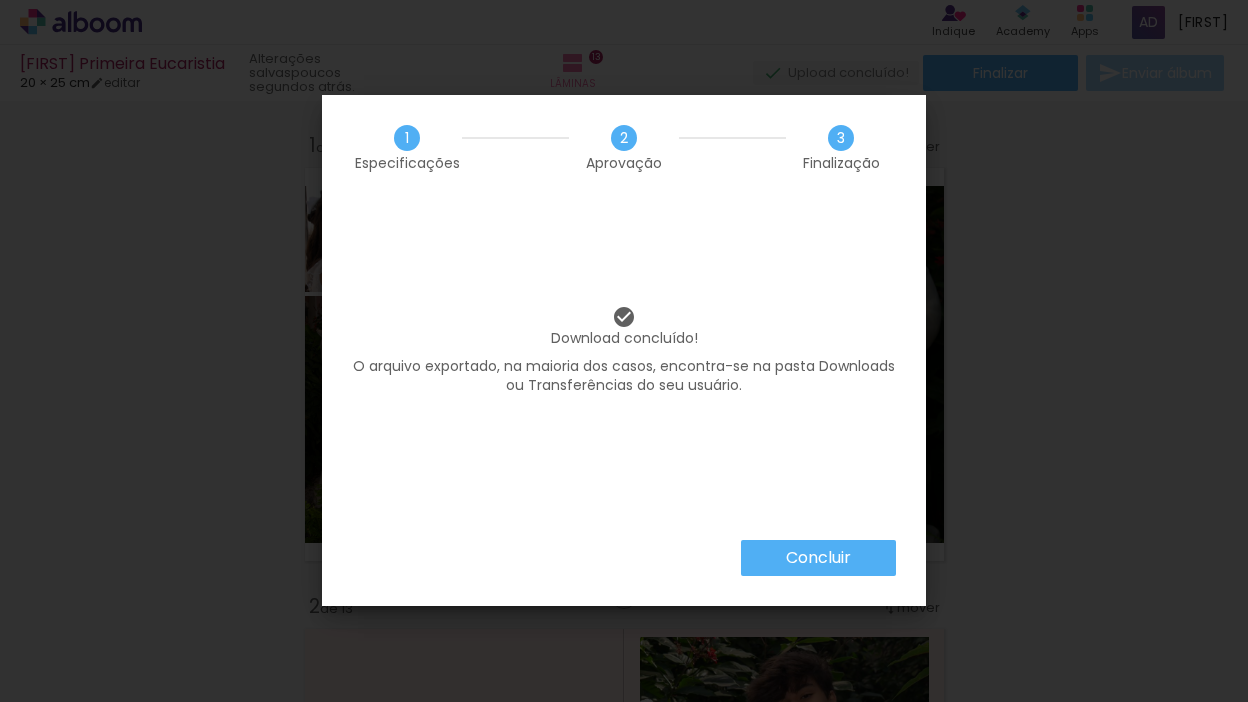 scroll, scrollTop: 0, scrollLeft: 0, axis: both 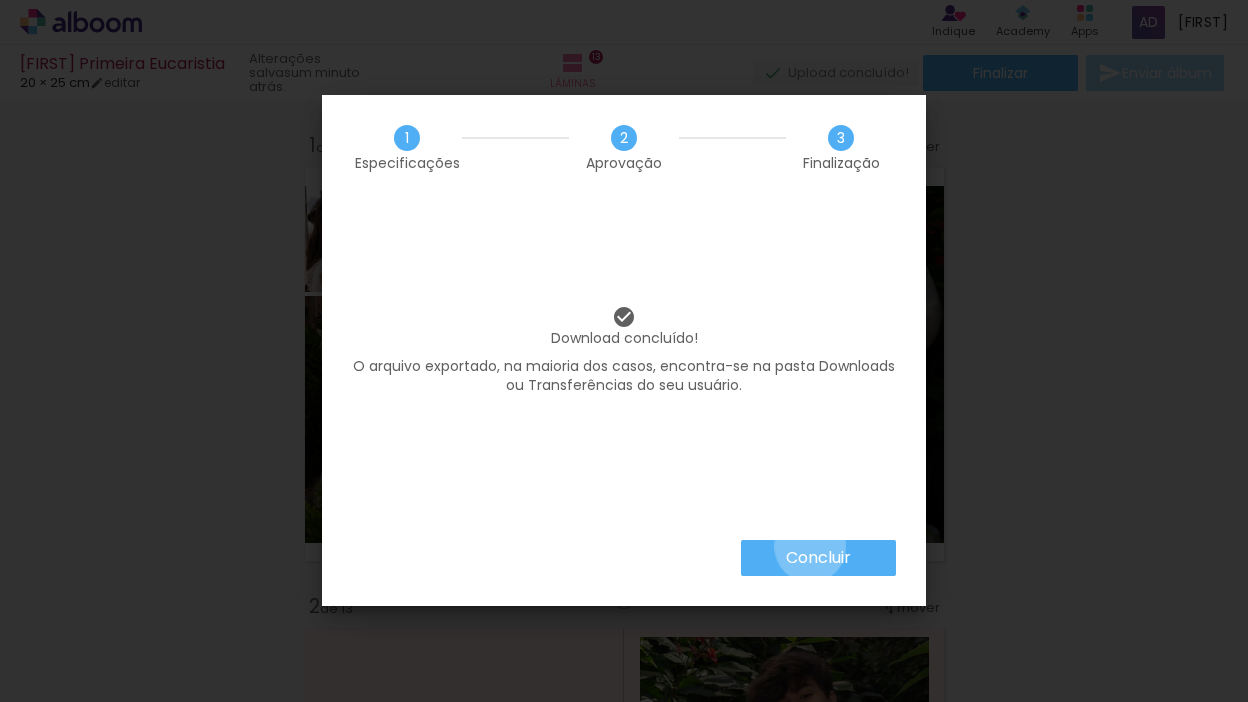 click on "Concluir" at bounding box center (0, 0) 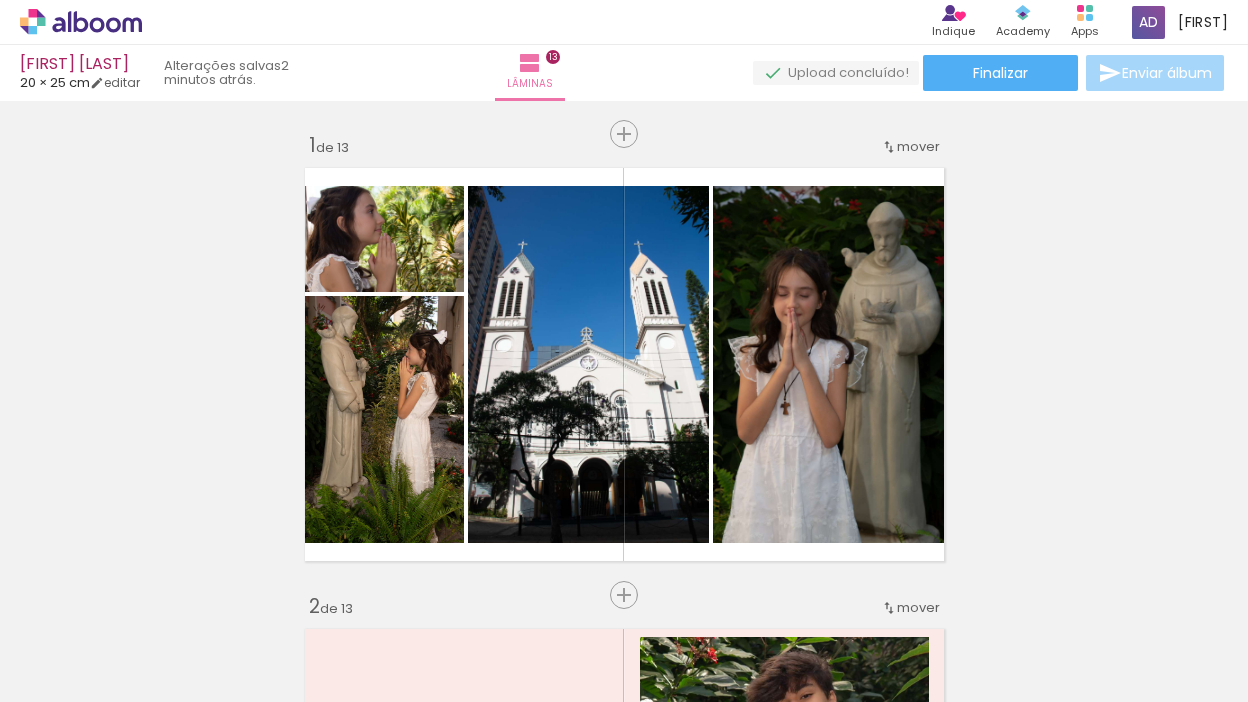 scroll, scrollTop: 0, scrollLeft: 0, axis: both 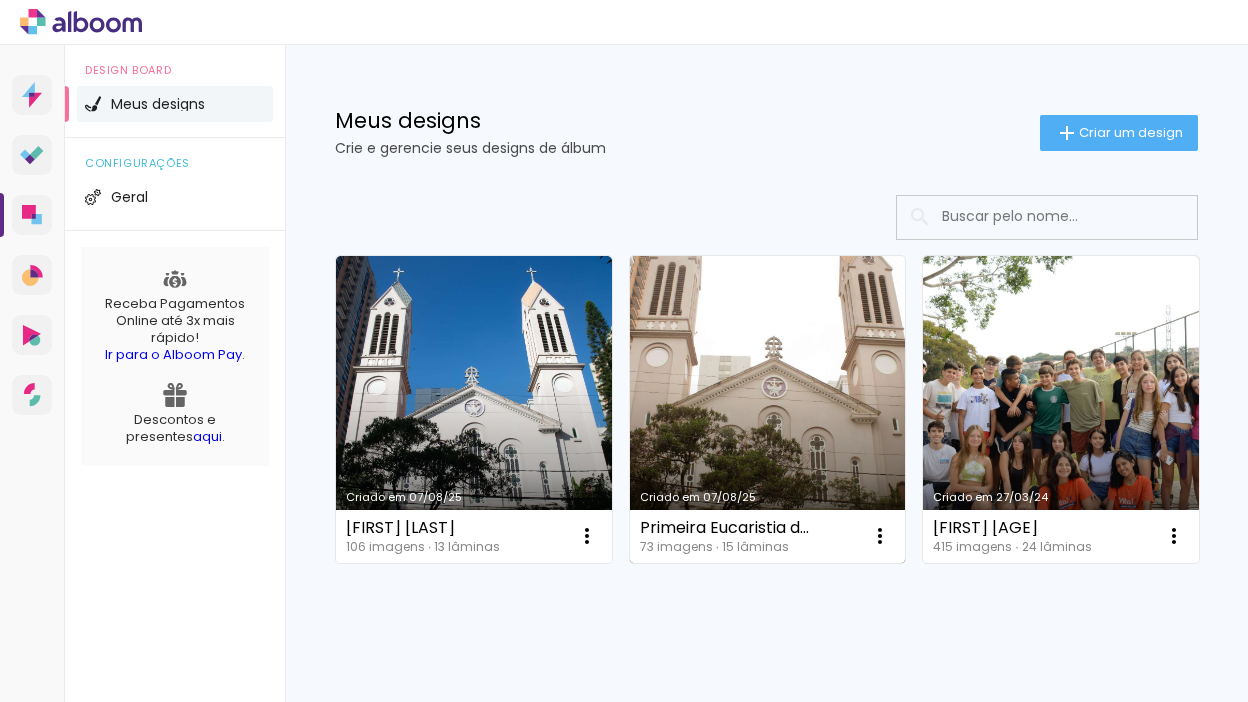click on "Criado em 07/08/25" at bounding box center [768, 409] 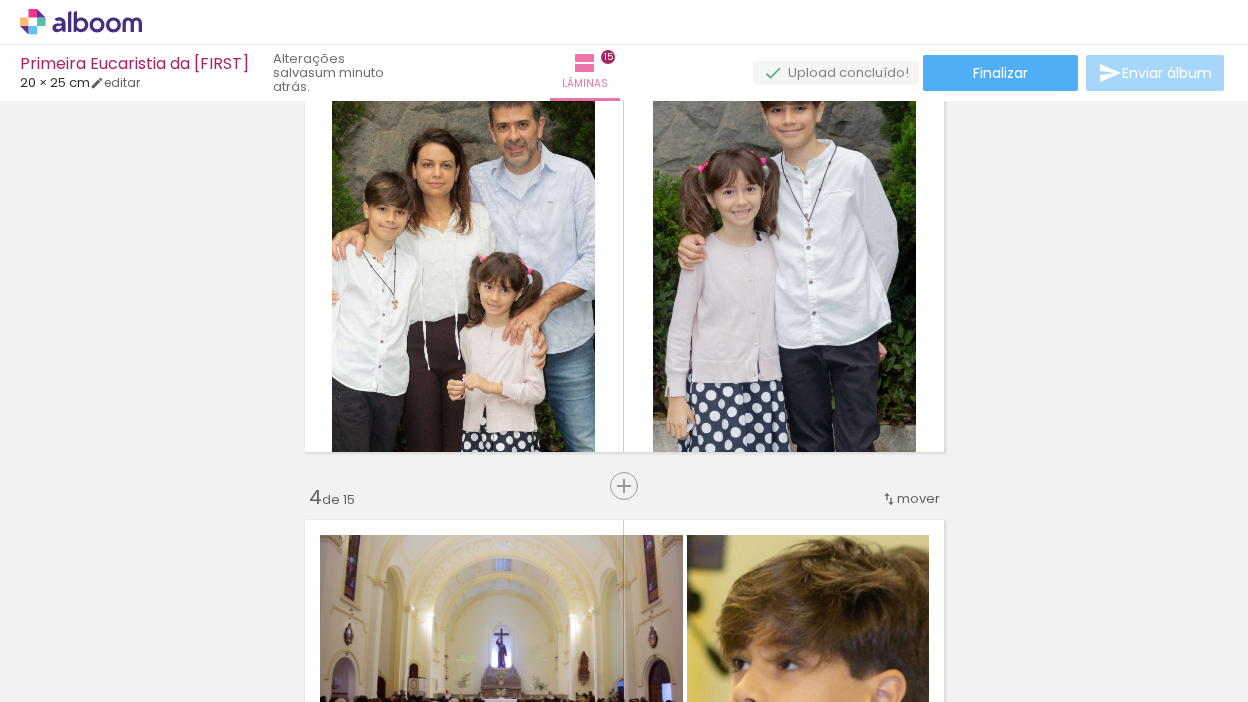 scroll, scrollTop: 1000, scrollLeft: 0, axis: vertical 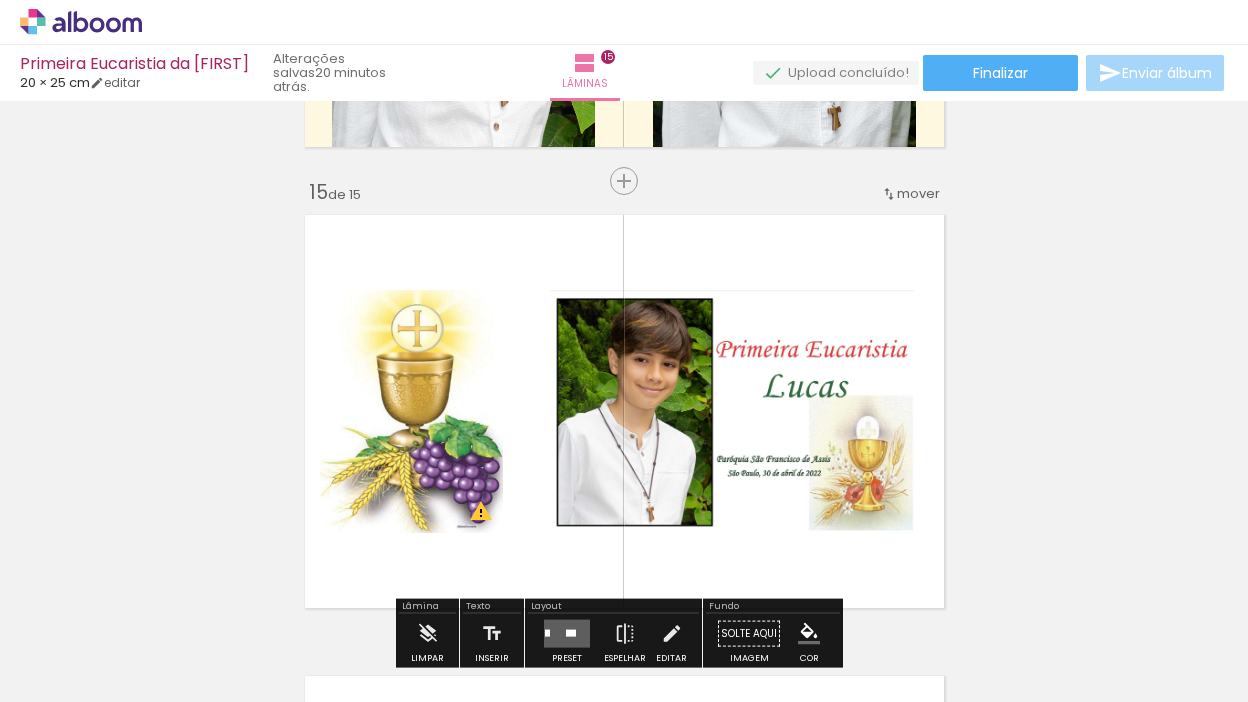 click on "Adicionar
Fotos" at bounding box center [71, 675] 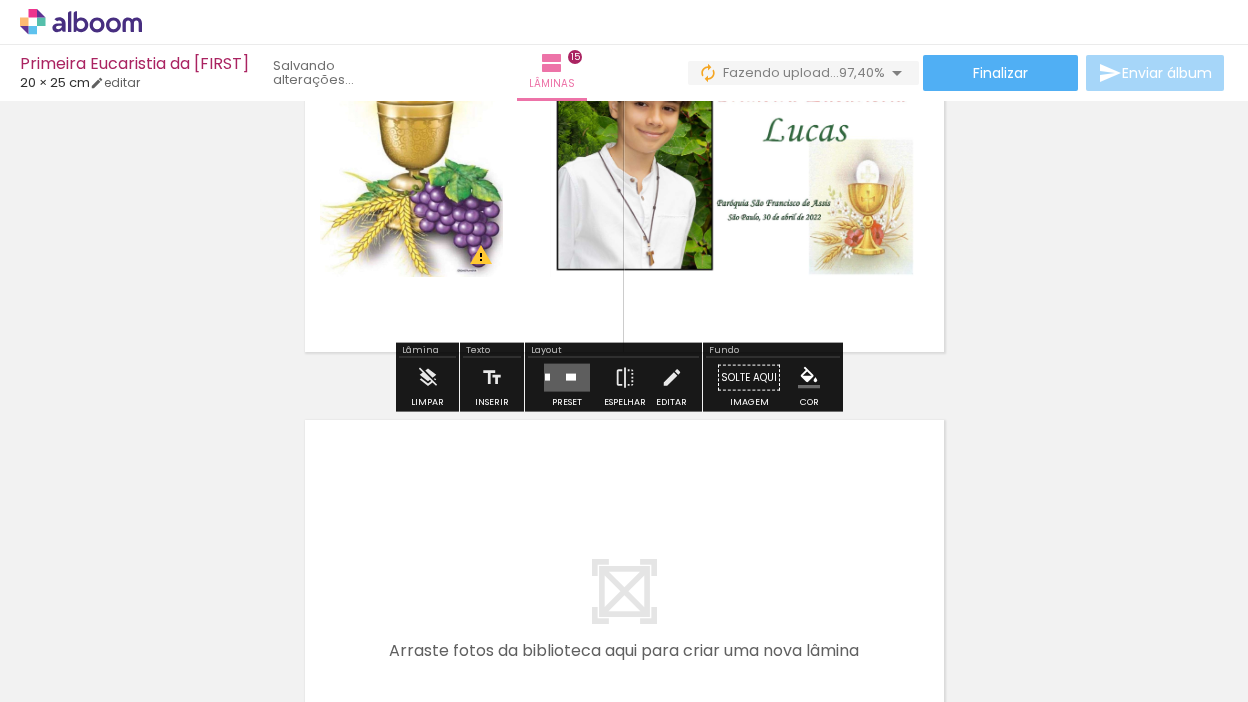 scroll, scrollTop: 6707, scrollLeft: 0, axis: vertical 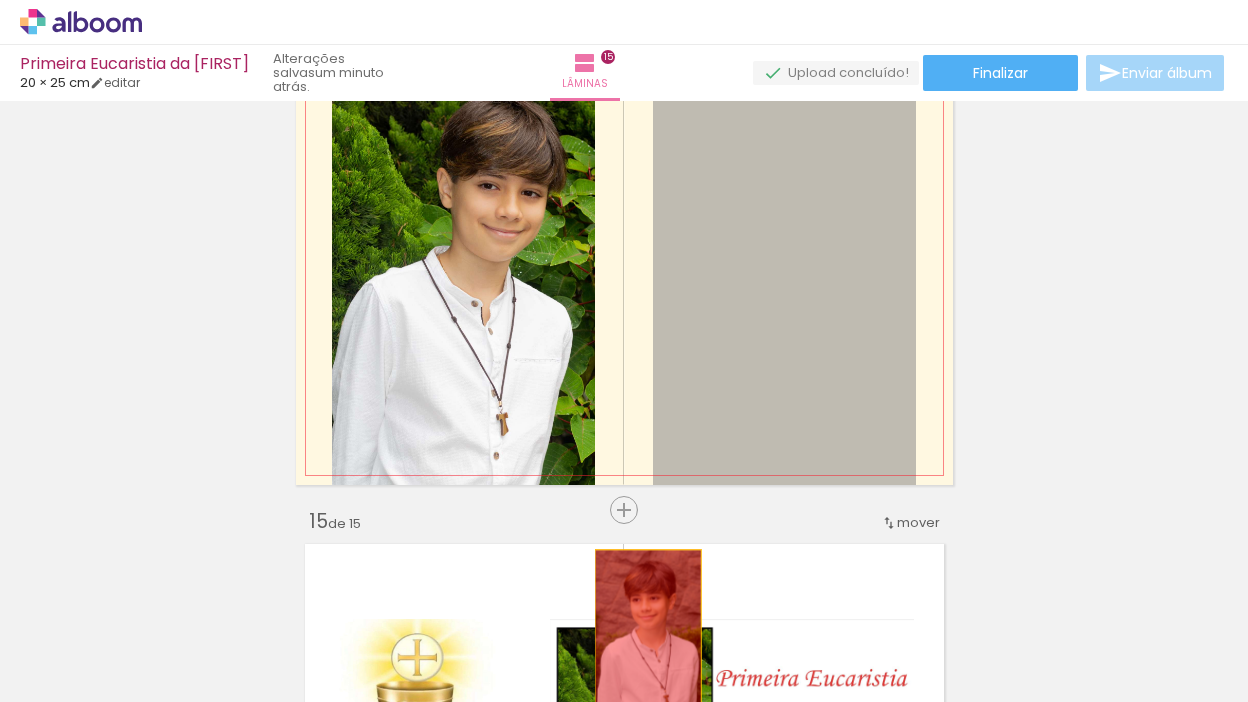 drag, startPoint x: 846, startPoint y: 379, endPoint x: 640, endPoint y: 632, distance: 326.2591 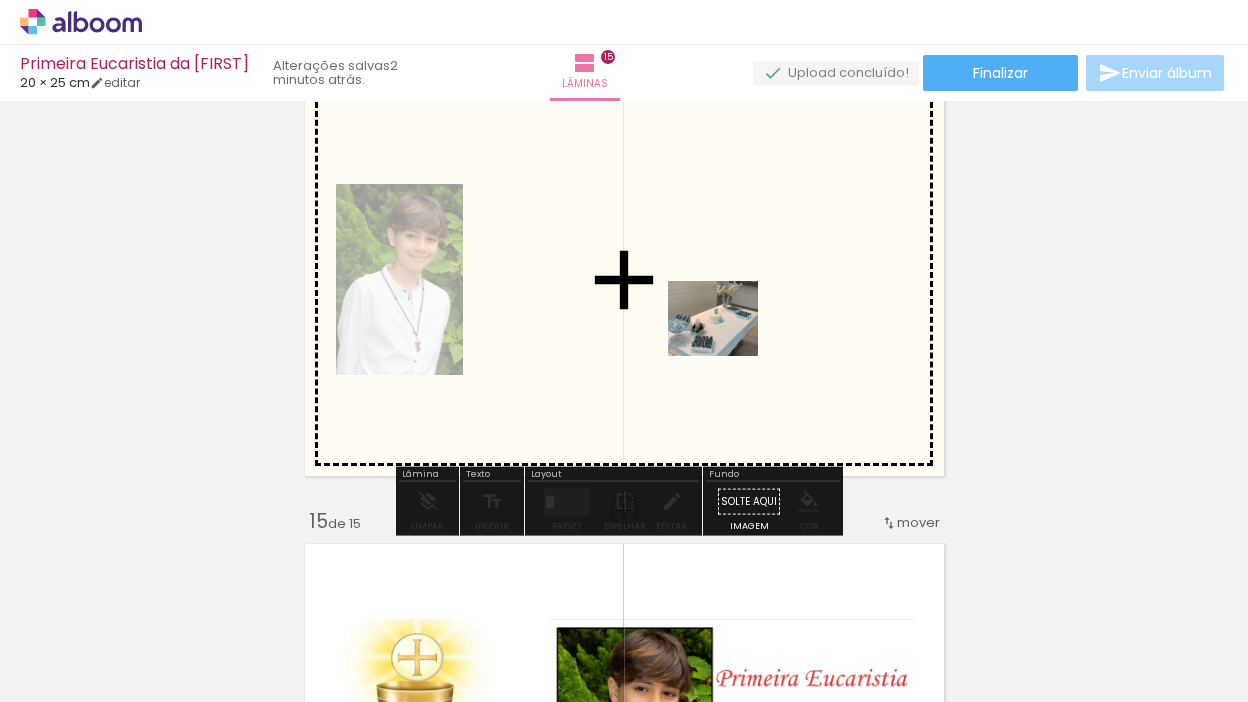 drag, startPoint x: 1170, startPoint y: 635, endPoint x: 728, endPoint y: 341, distance: 530.8484 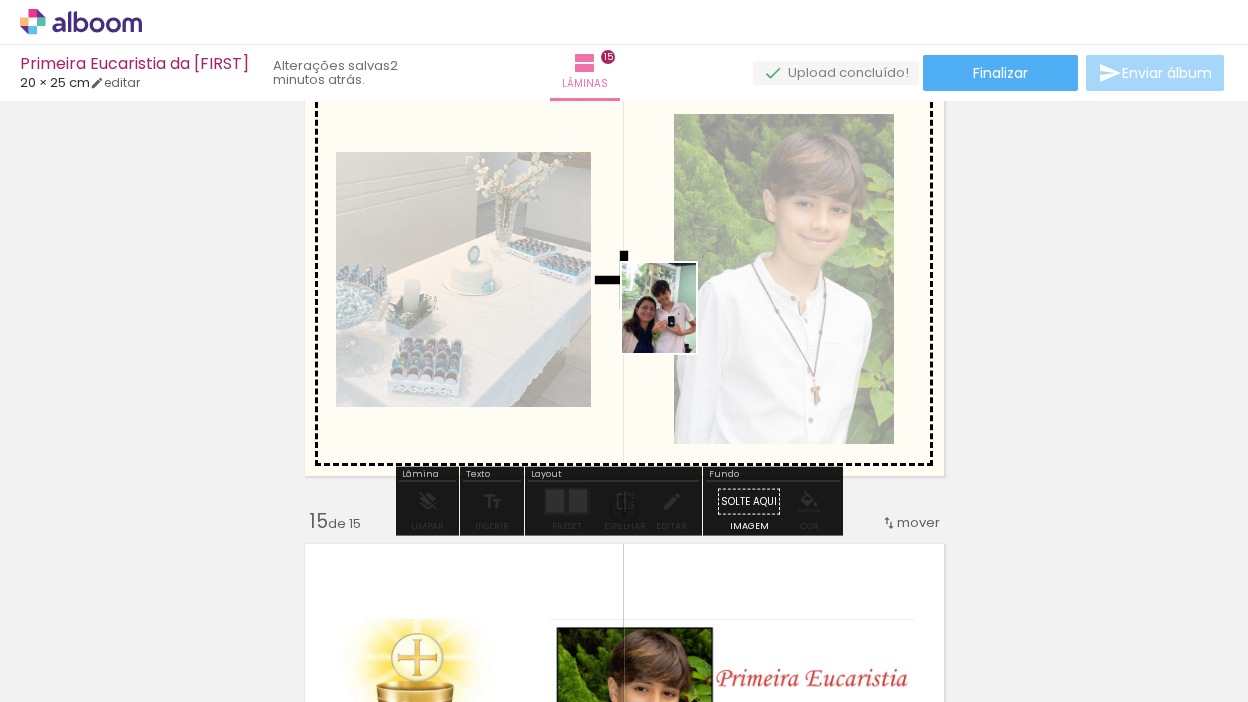 drag, startPoint x: 1073, startPoint y: 659, endPoint x: 682, endPoint y: 323, distance: 515.53564 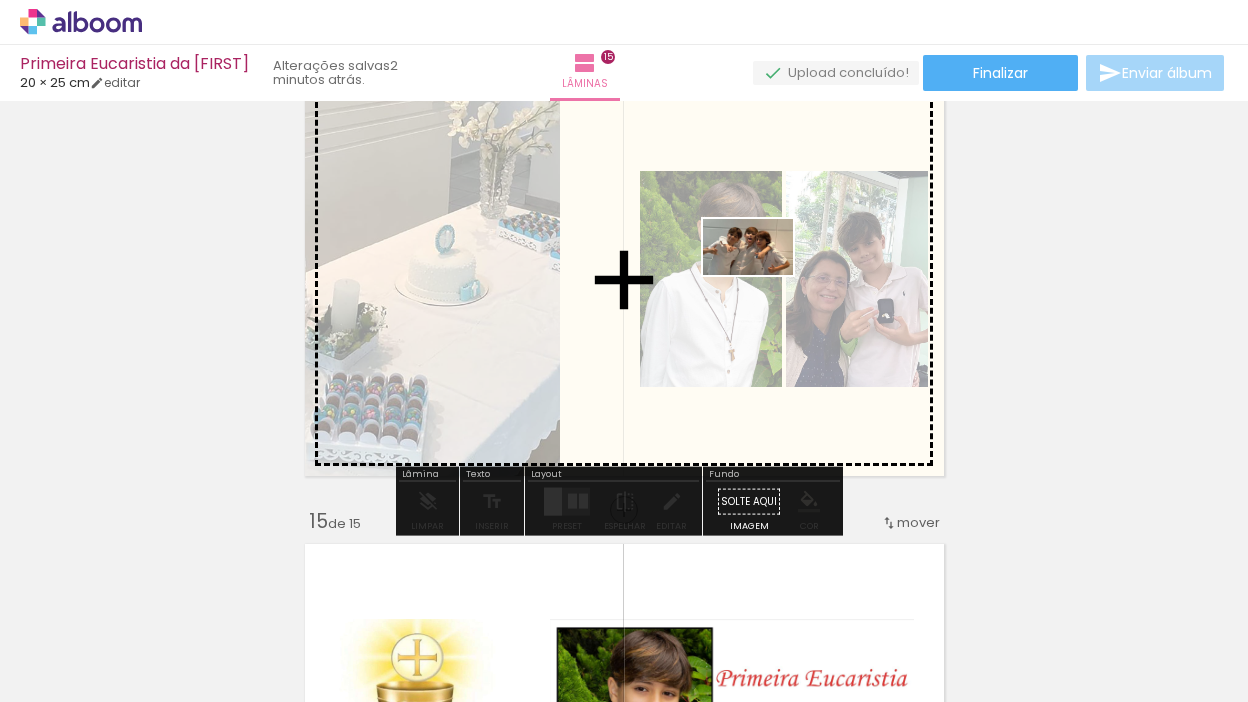 drag, startPoint x: 826, startPoint y: 646, endPoint x: 763, endPoint y: 279, distance: 372.3681 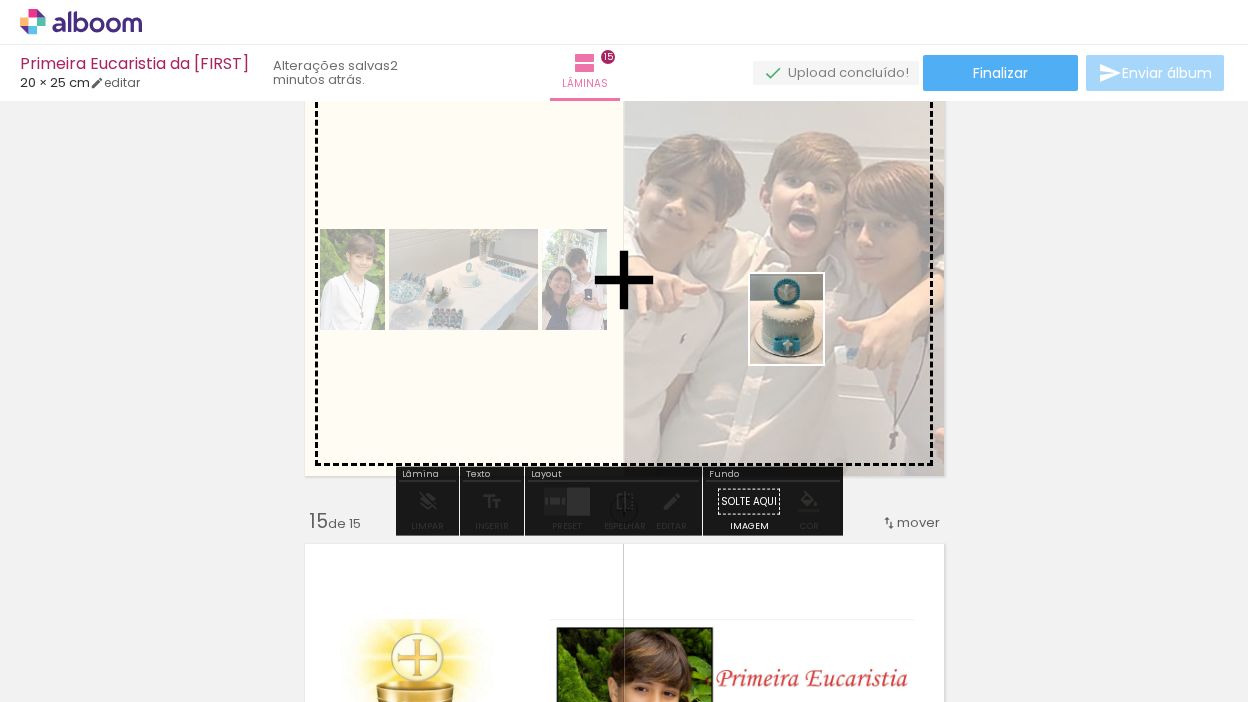 drag, startPoint x: 963, startPoint y: 652, endPoint x: 809, endPoint y: 331, distance: 356.02948 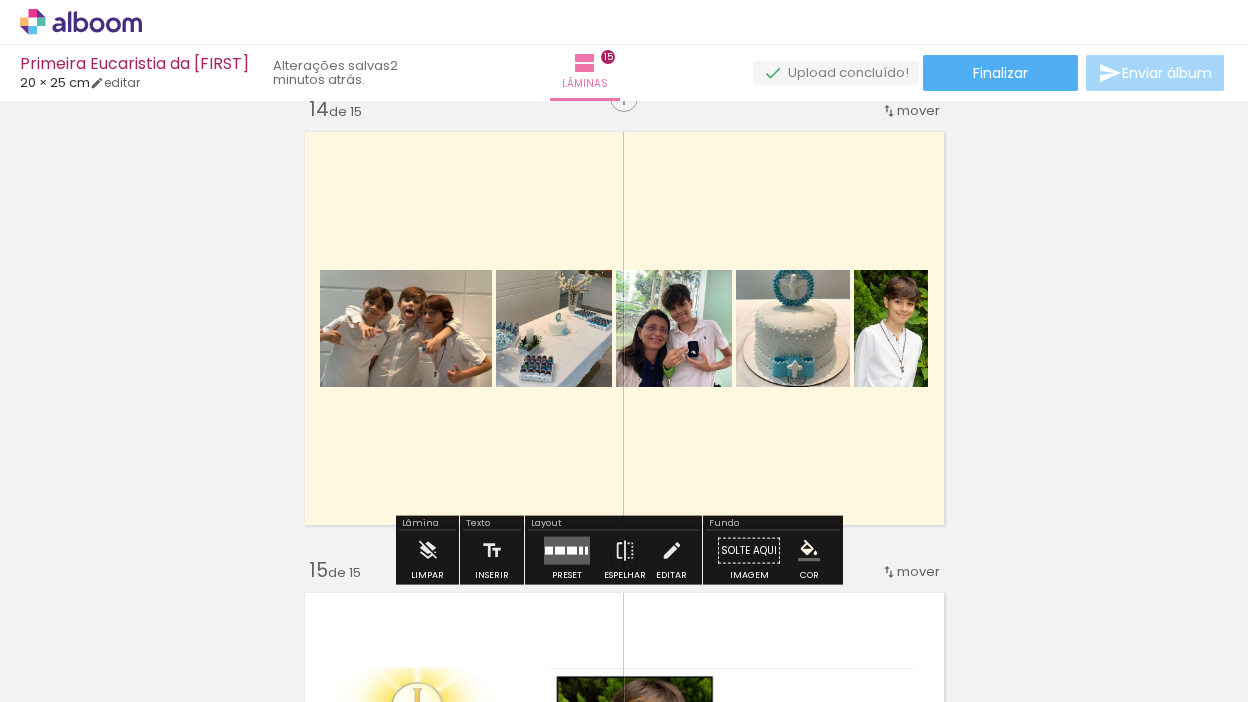 scroll, scrollTop: 6078, scrollLeft: 0, axis: vertical 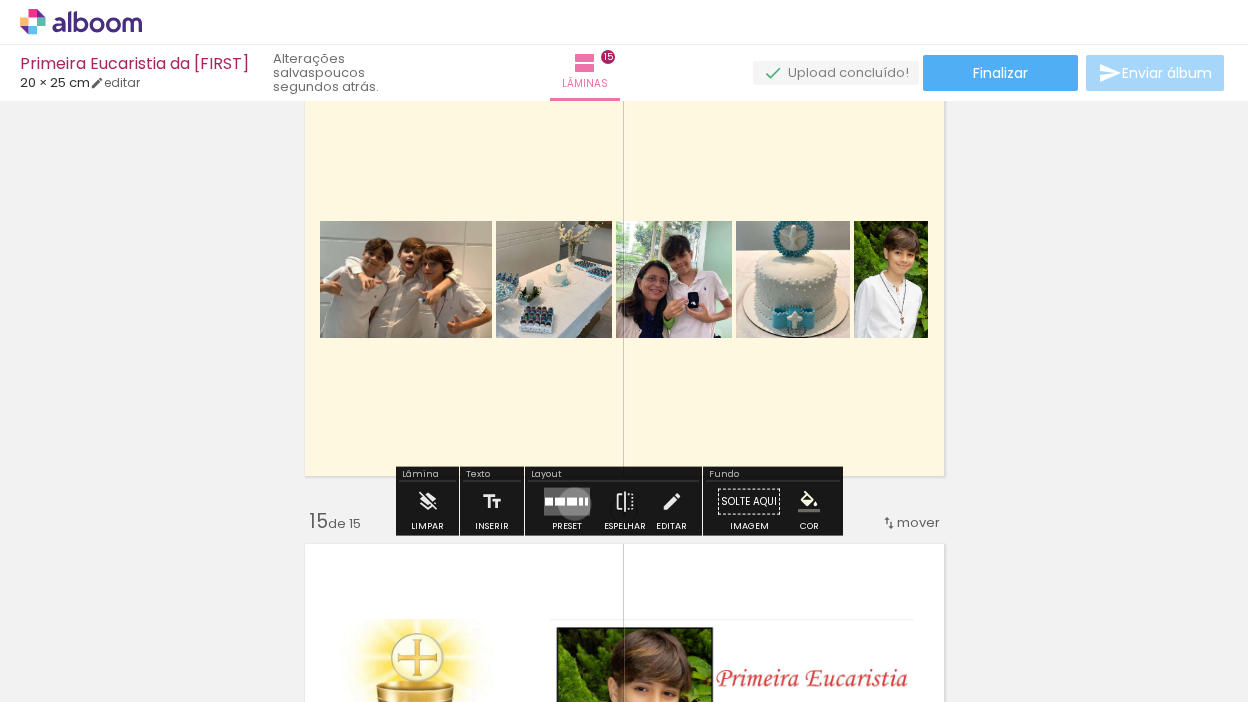 click at bounding box center (572, 502) 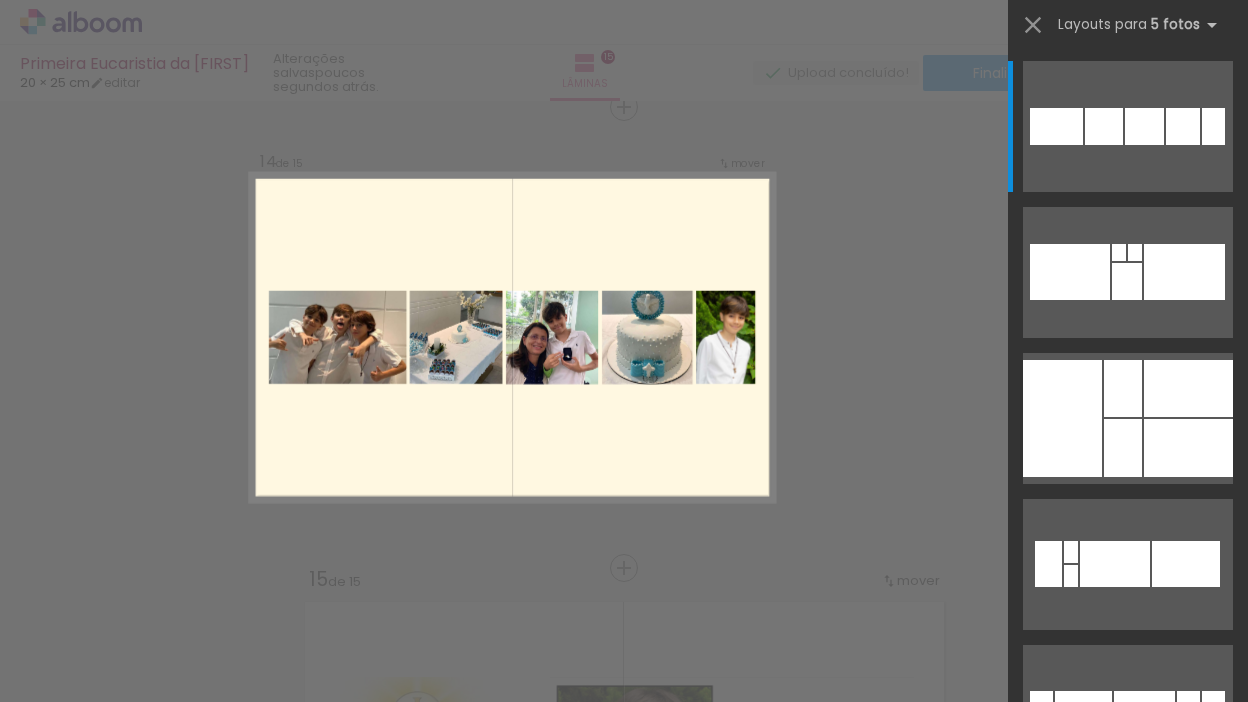 scroll, scrollTop: 6018, scrollLeft: 0, axis: vertical 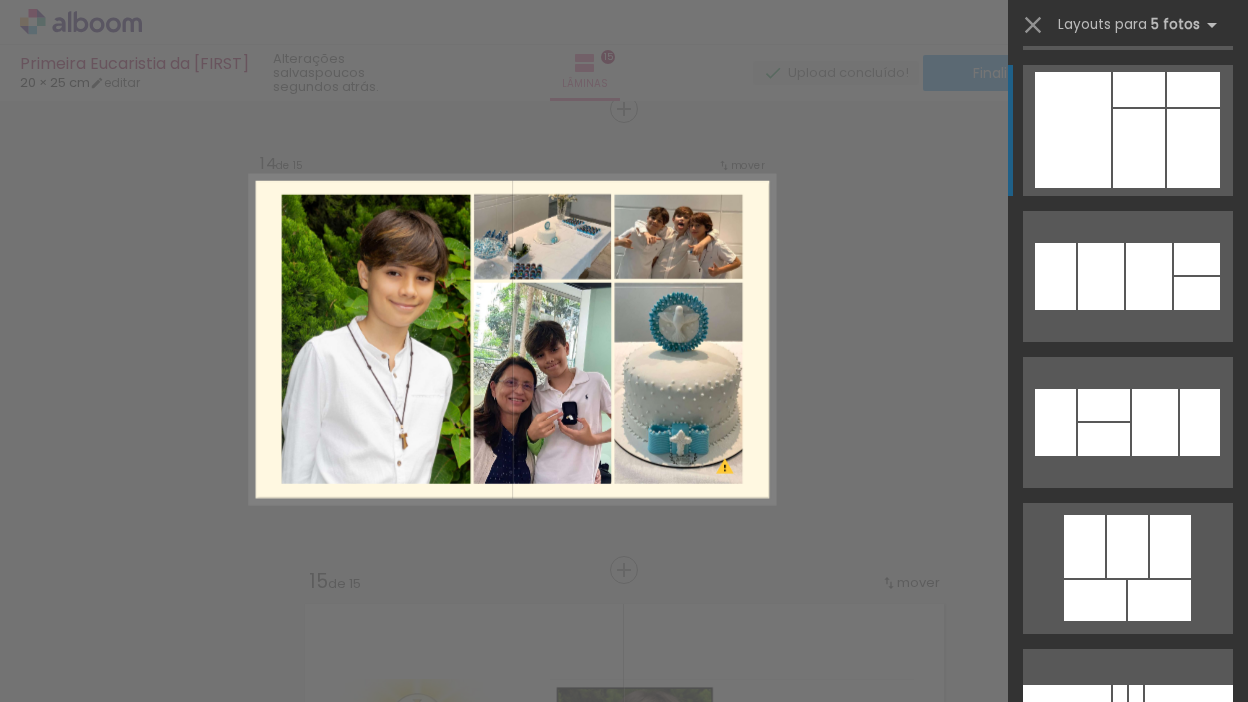 click at bounding box center (1149, 276) 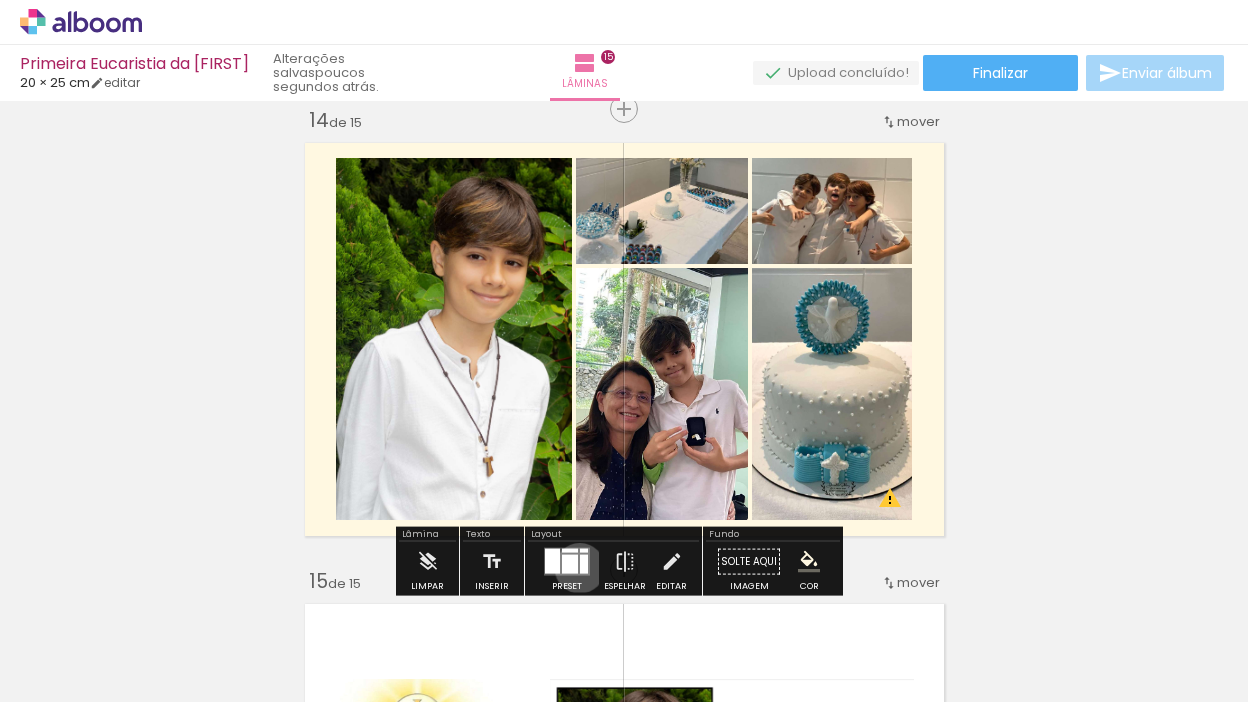 click at bounding box center [584, 564] 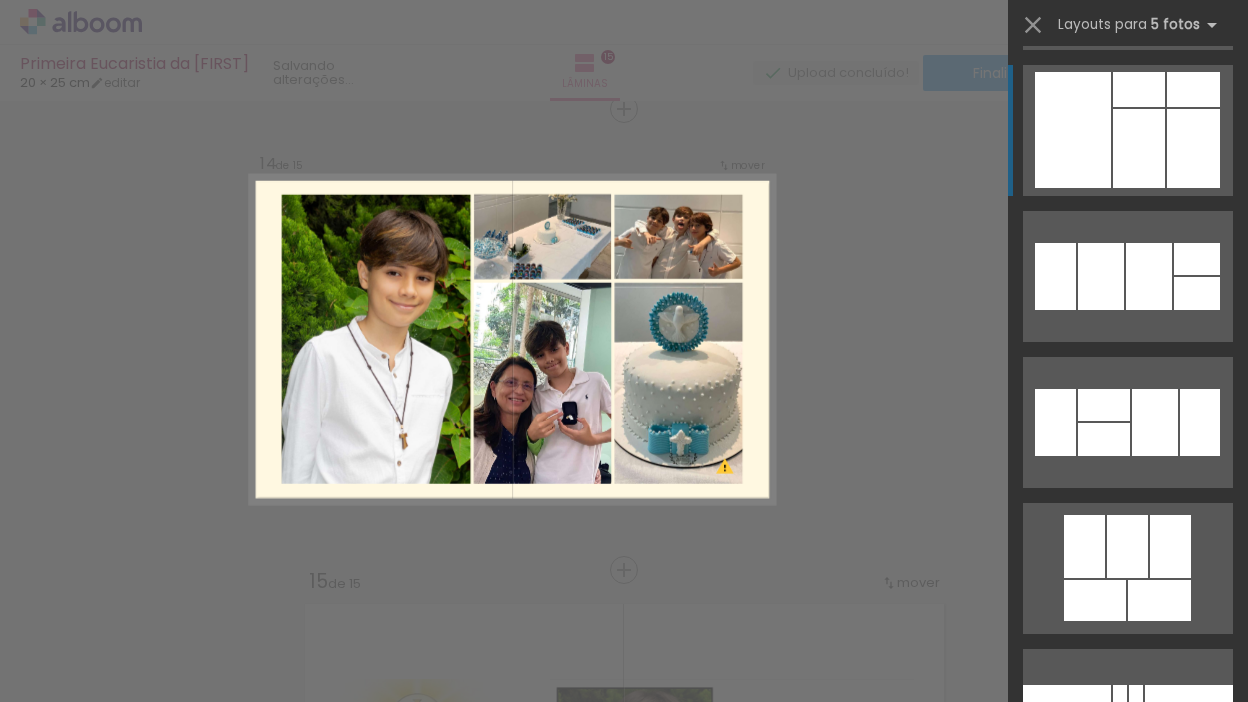 scroll, scrollTop: 3504, scrollLeft: 0, axis: vertical 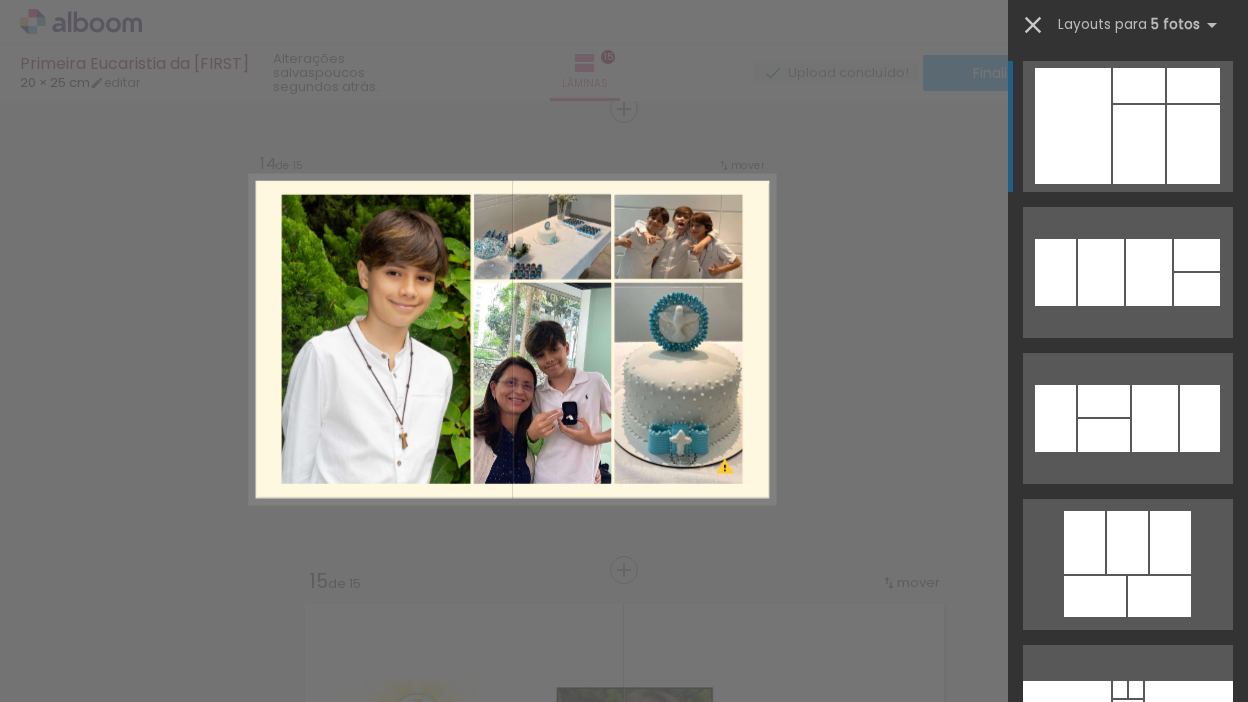 click at bounding box center (1033, 25) 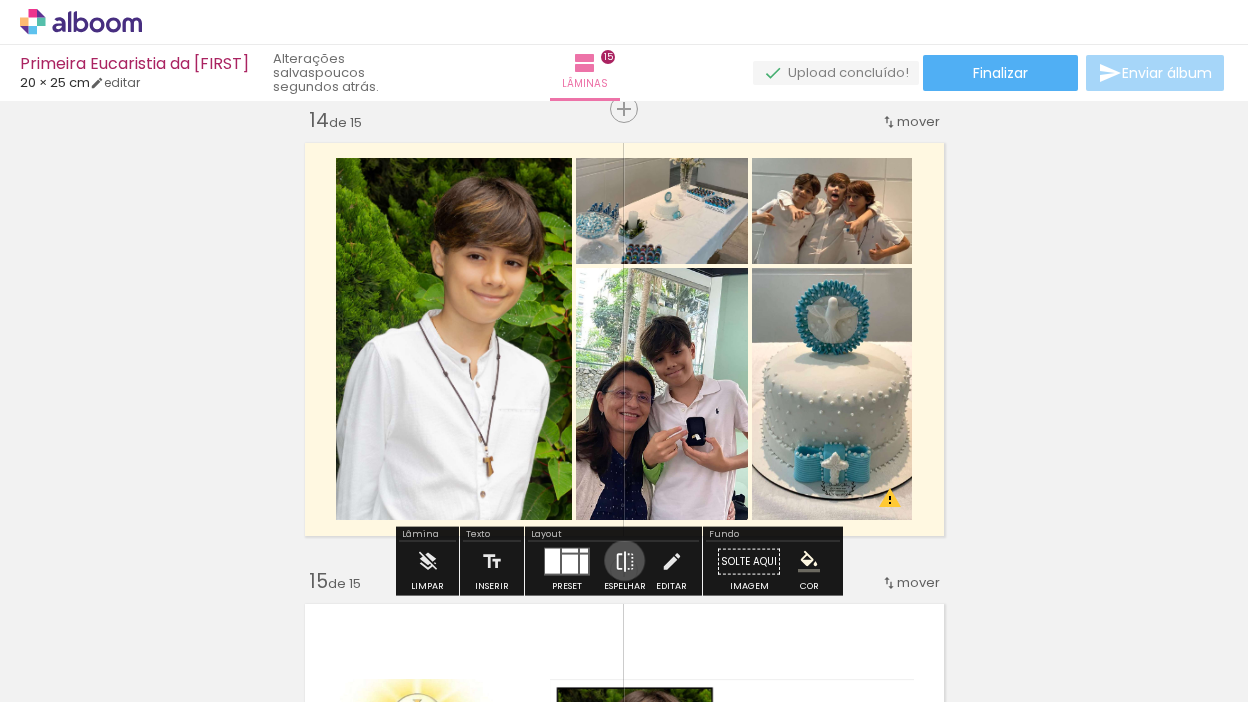 click at bounding box center (625, 562) 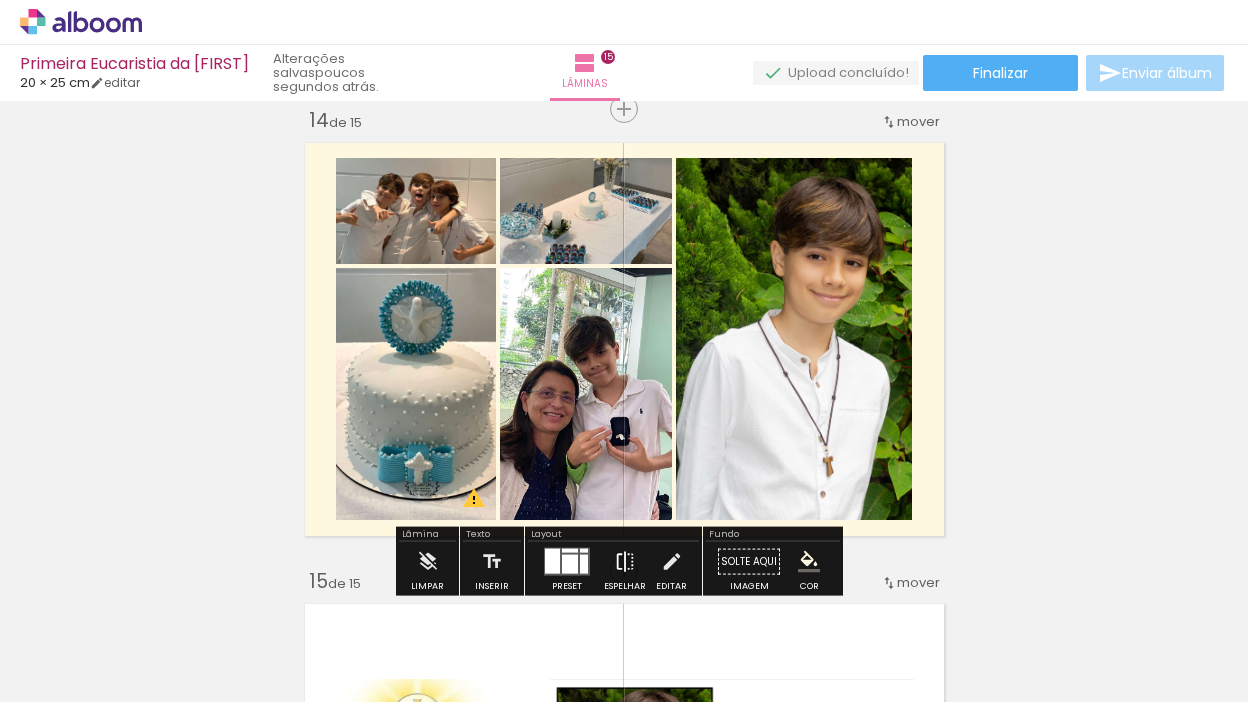 click at bounding box center [625, 562] 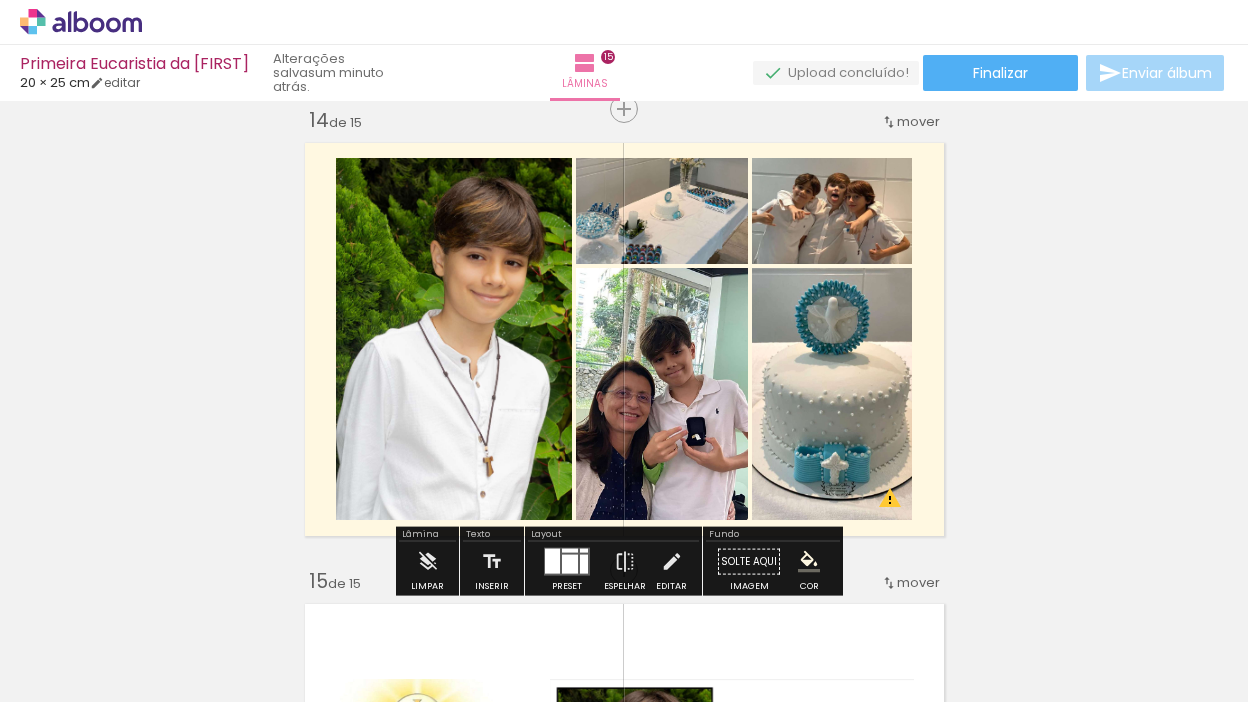 click at bounding box center (570, 564) 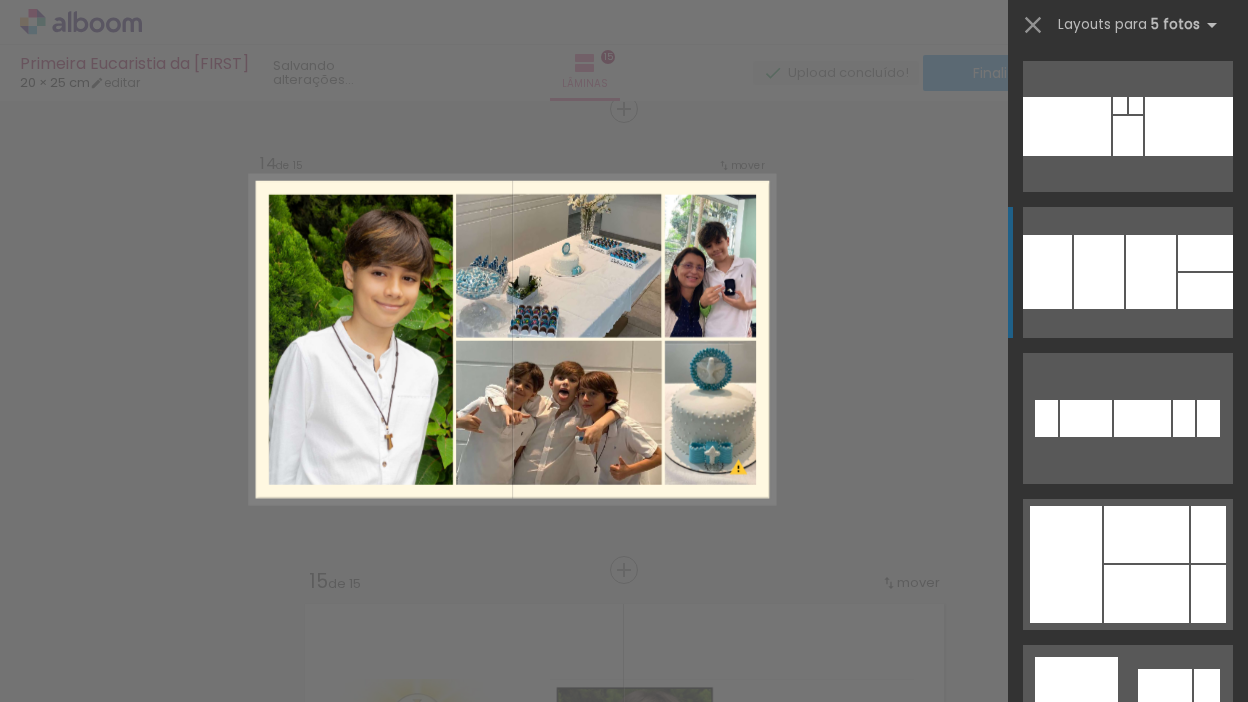 scroll, scrollTop: 4104, scrollLeft: 0, axis: vertical 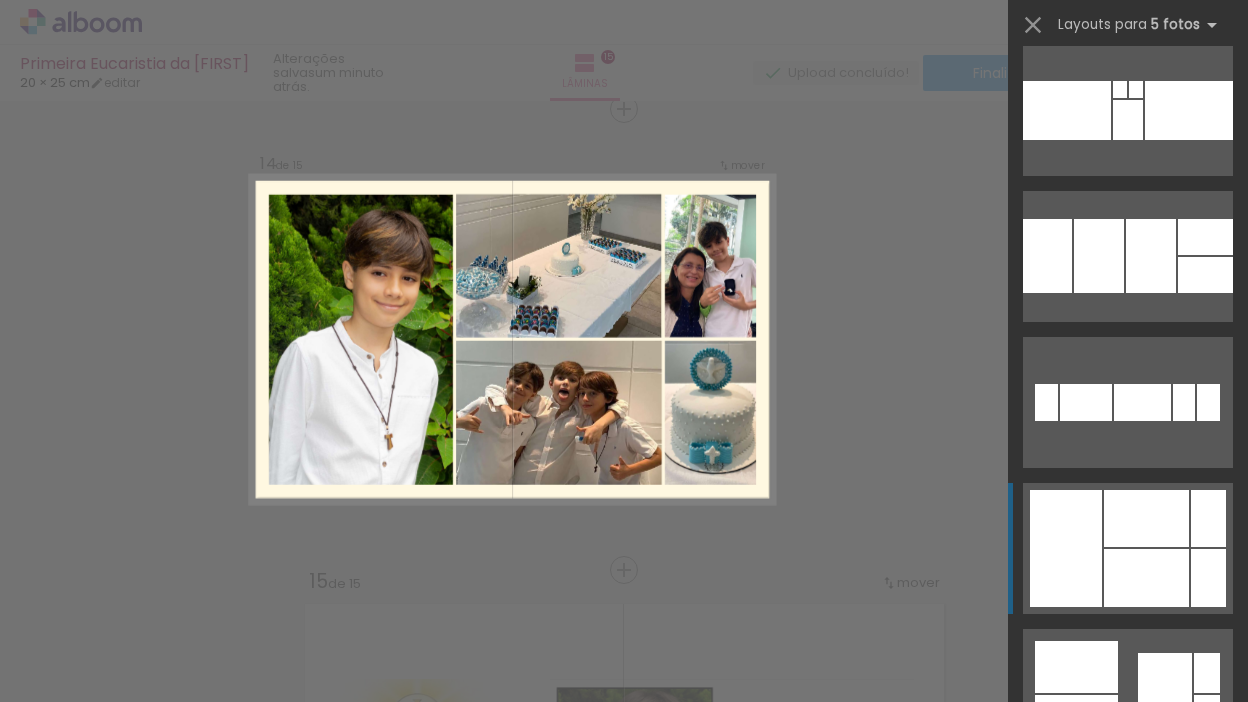click at bounding box center [1104, -199] 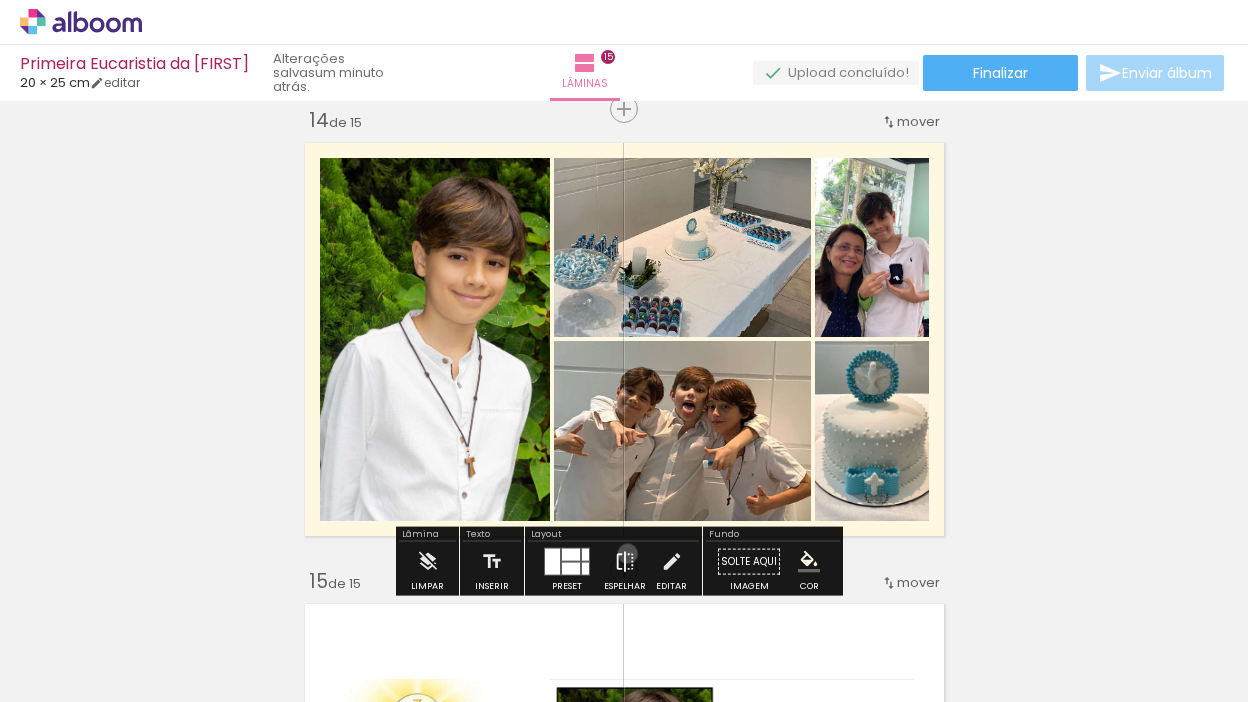 click at bounding box center [625, 562] 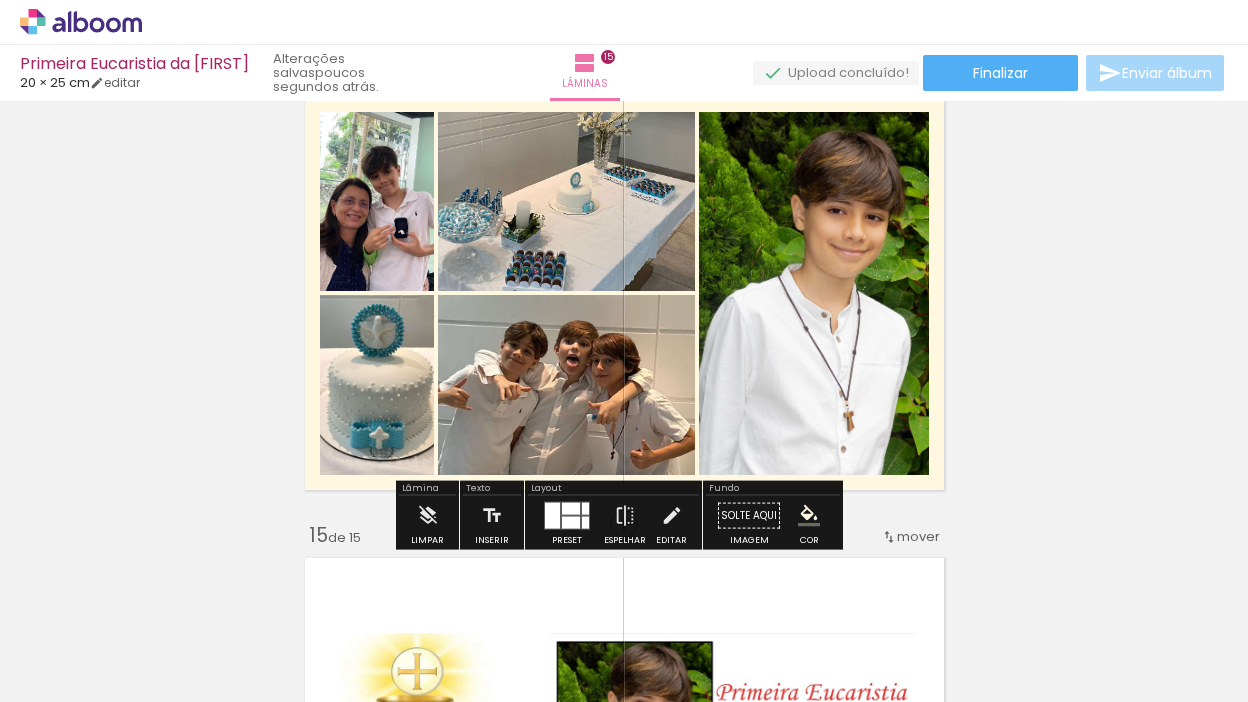 scroll, scrollTop: 6018, scrollLeft: 0, axis: vertical 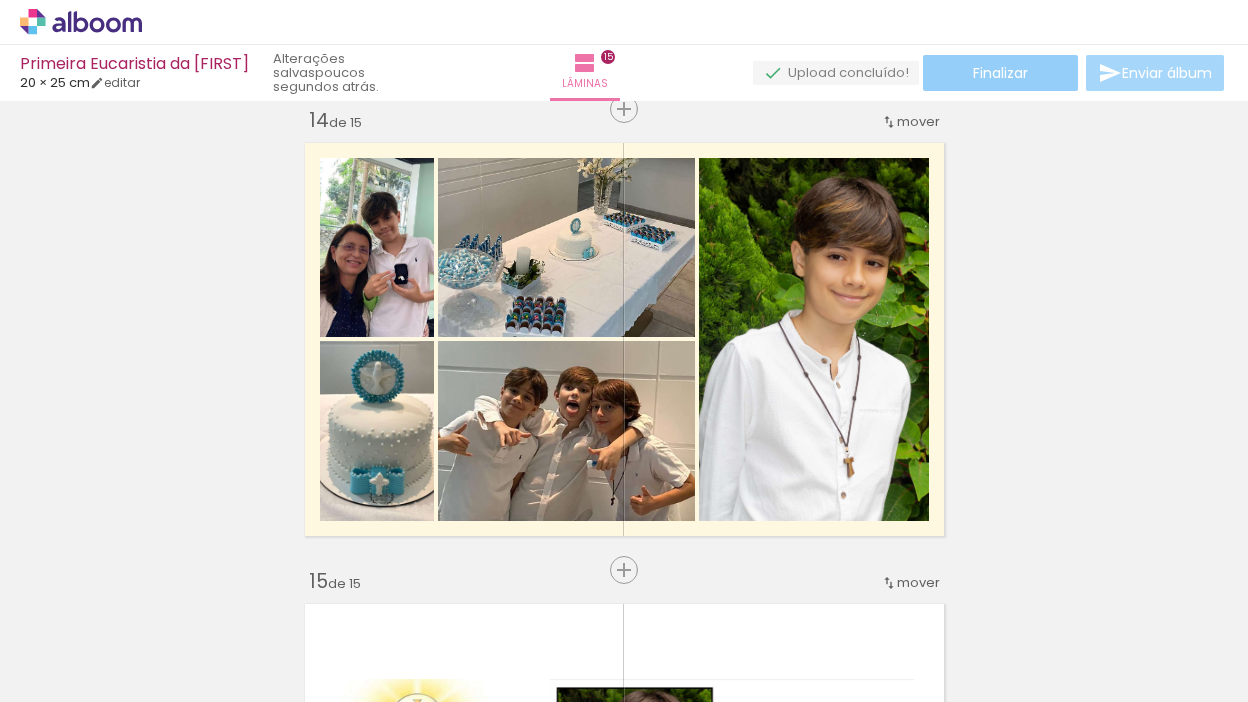click on "Finalizar" 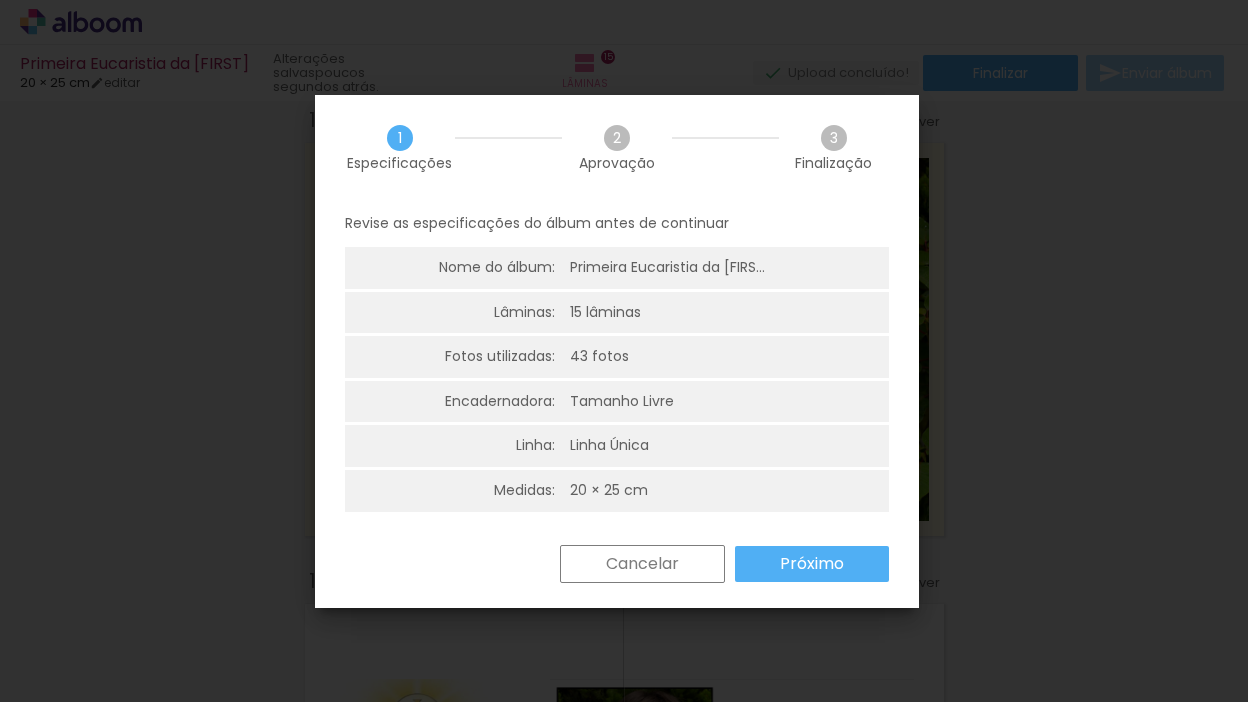 click on "Próximo" at bounding box center [0, 0] 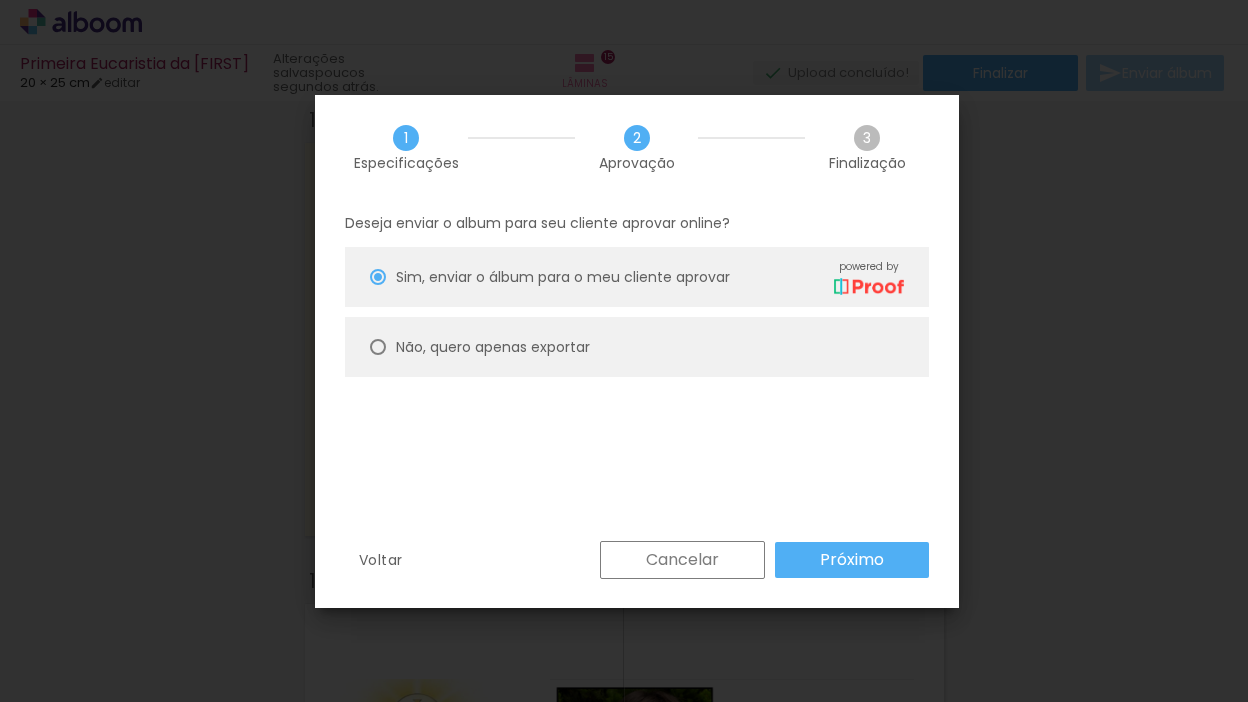 click on "Não, quero apenas exportar" at bounding box center (637, 347) 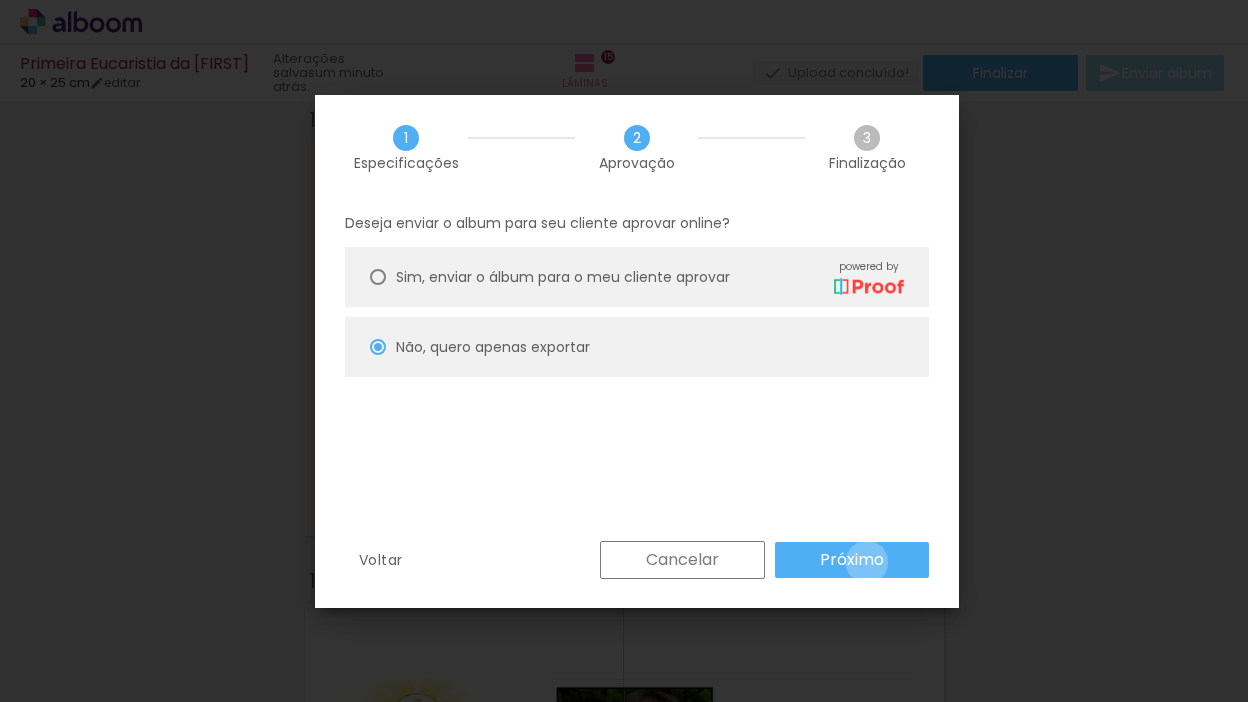 click on "Próximo" at bounding box center [0, 0] 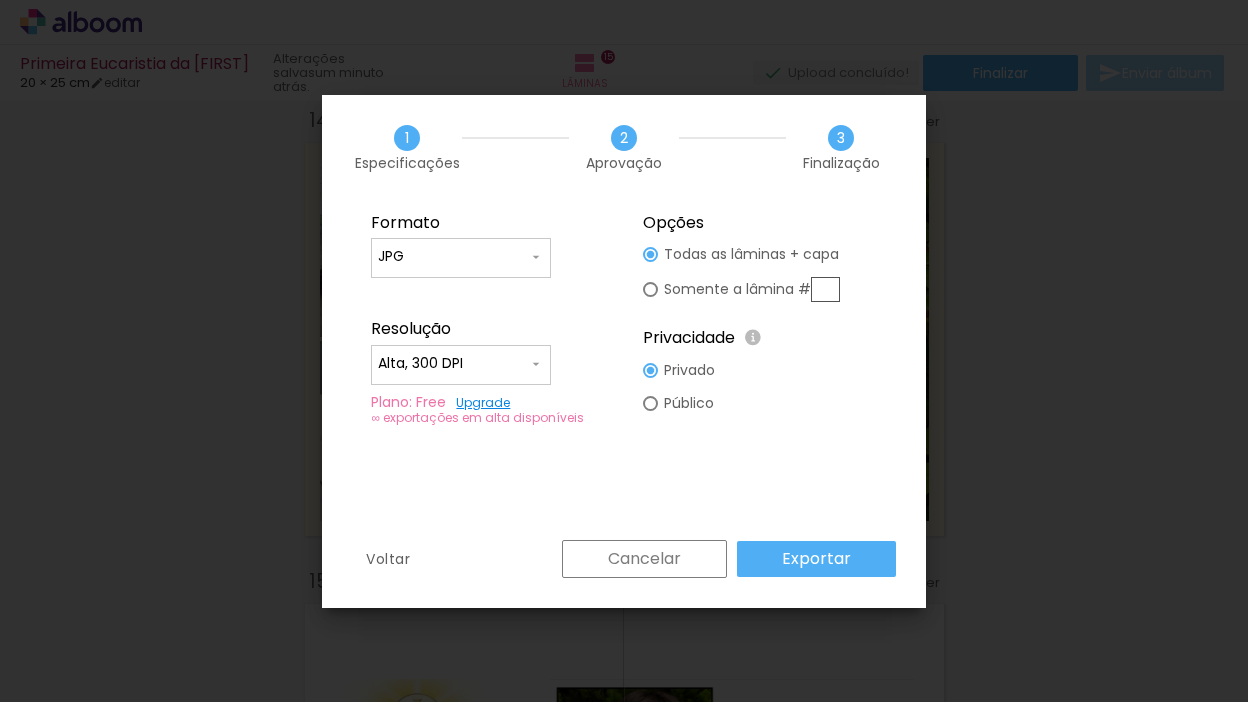 click on "Cancelar" at bounding box center [0, 0] 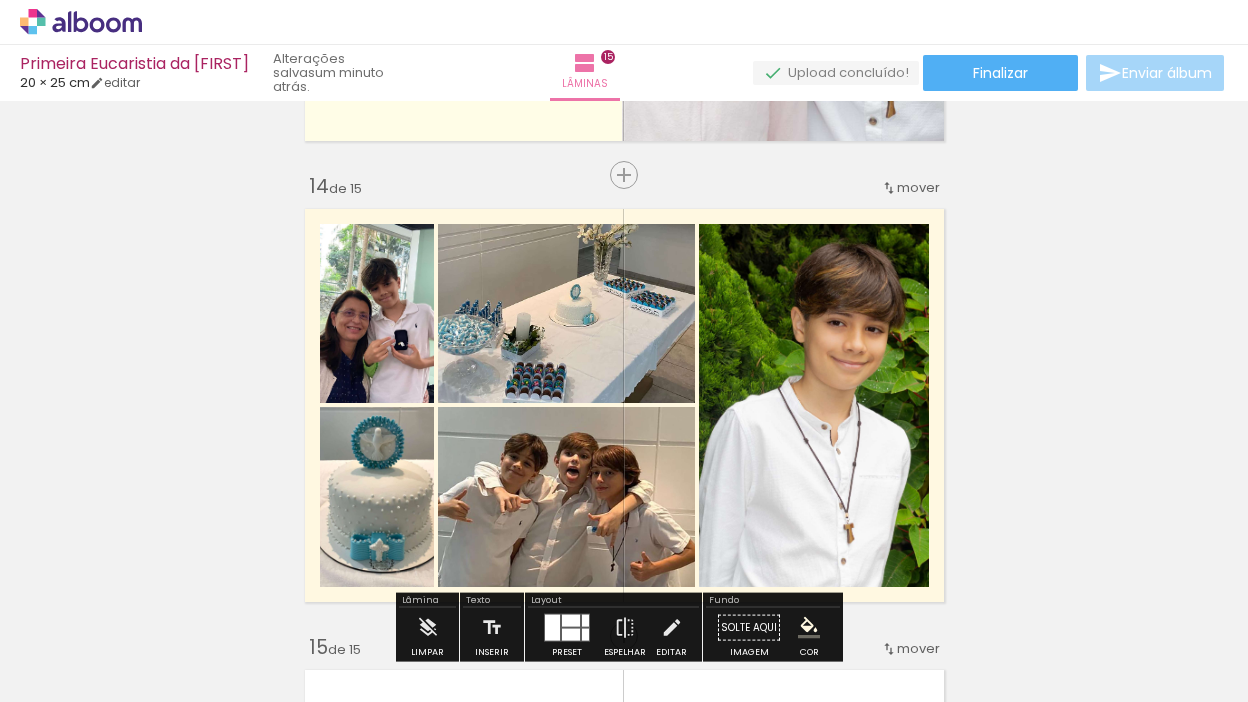 scroll, scrollTop: 5918, scrollLeft: 0, axis: vertical 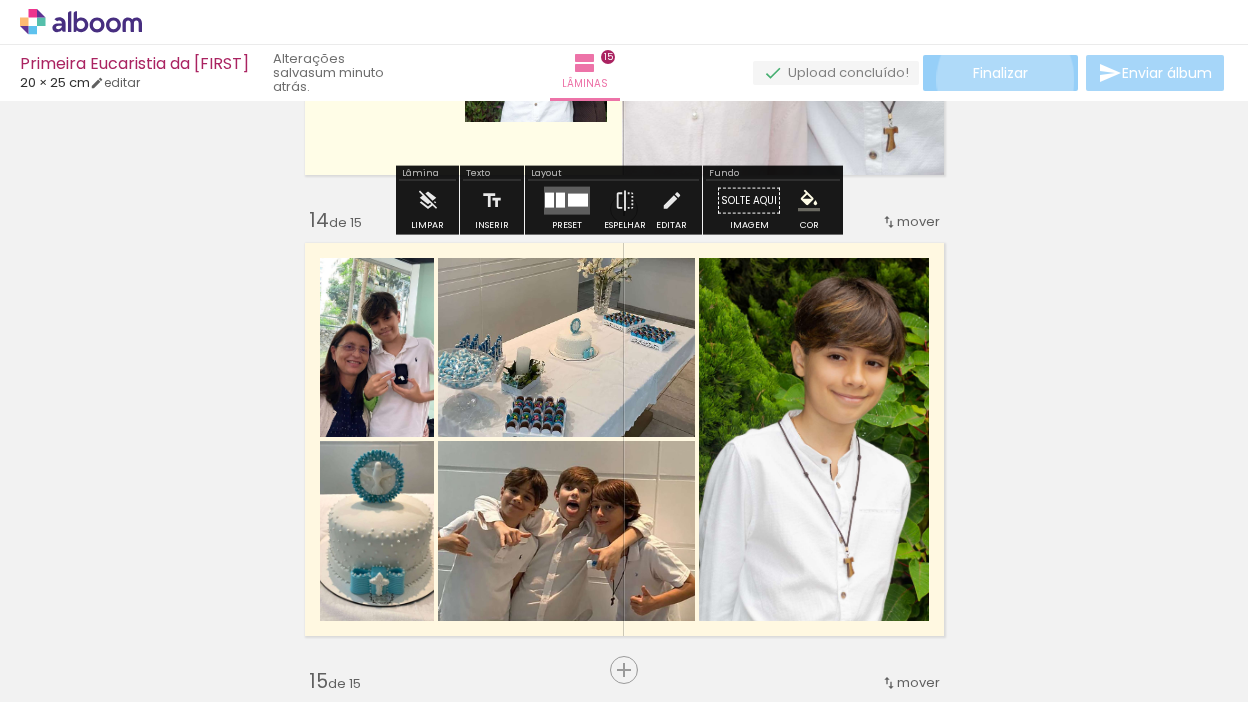 click on "Finalizar" 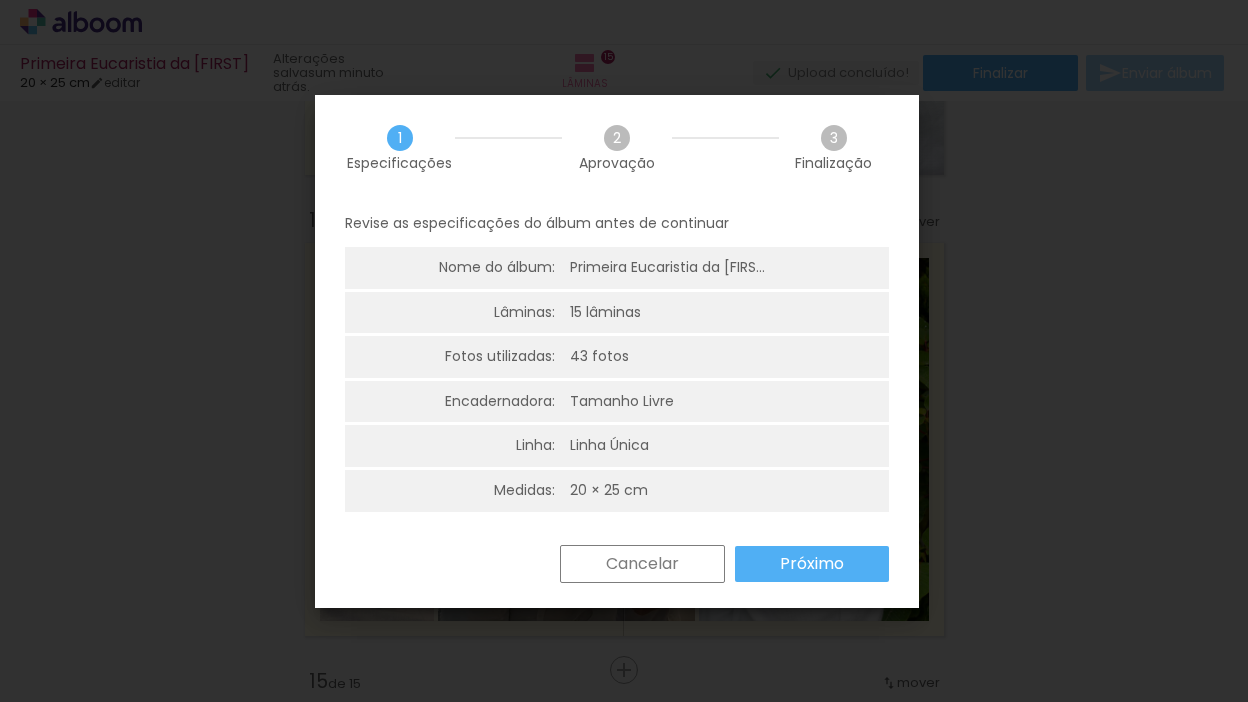 click on "Próximo" at bounding box center (812, 564) 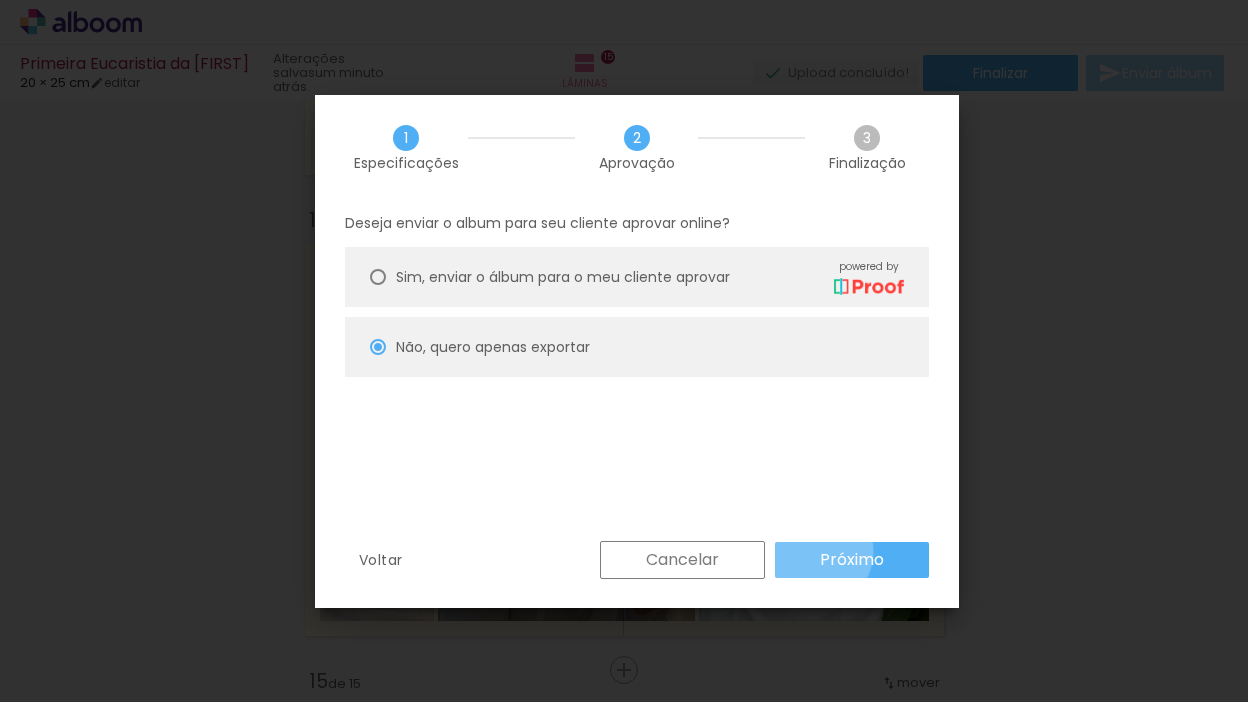 click on "Próximo" at bounding box center [852, 560] 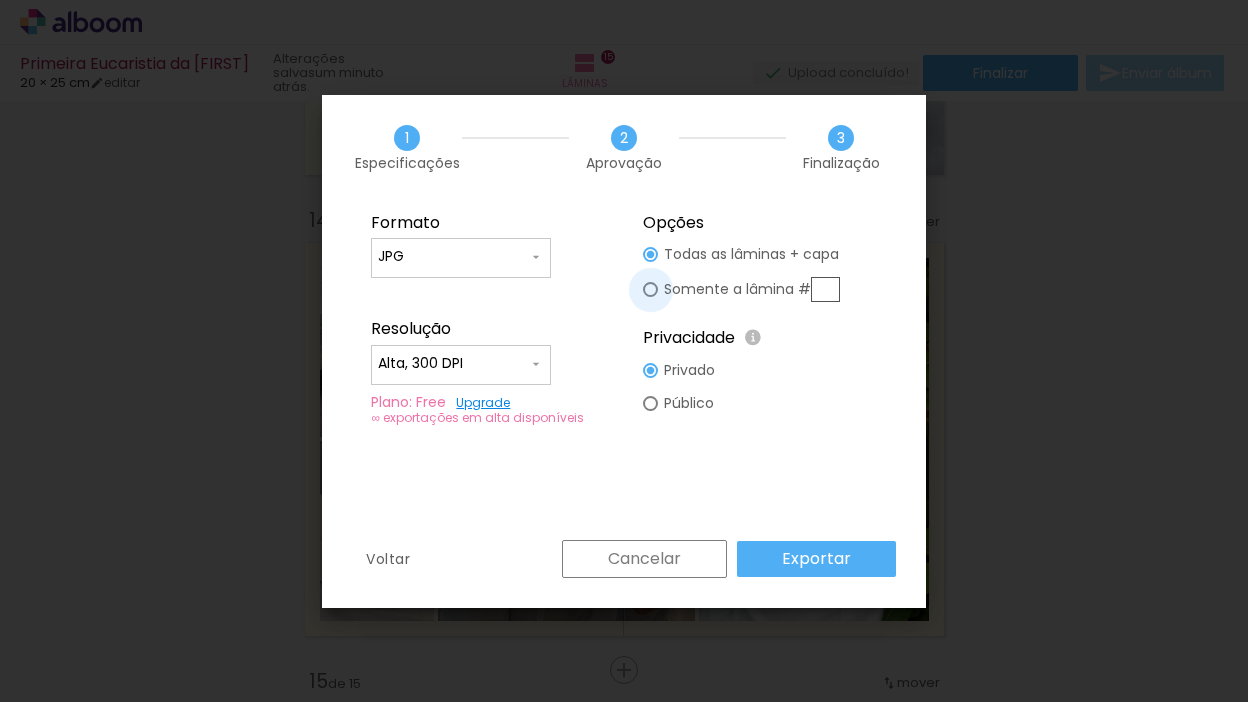 click at bounding box center (650, 254) 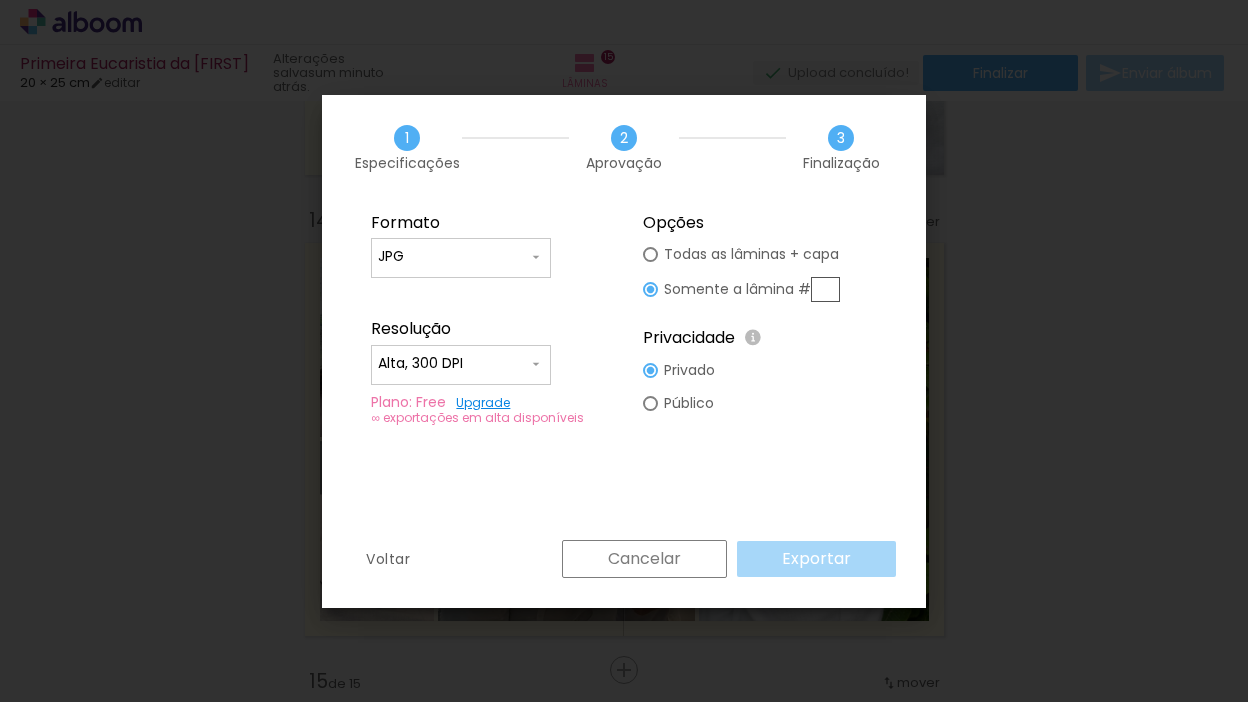 click at bounding box center [825, 289] 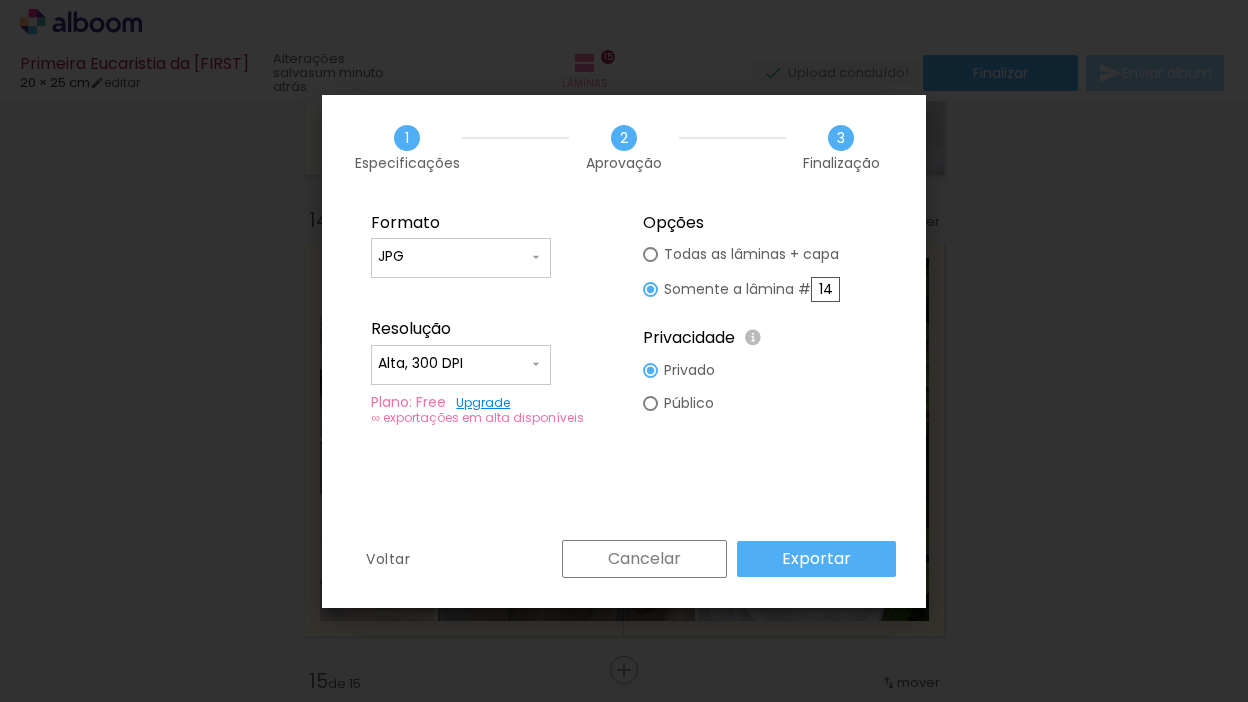type on "14" 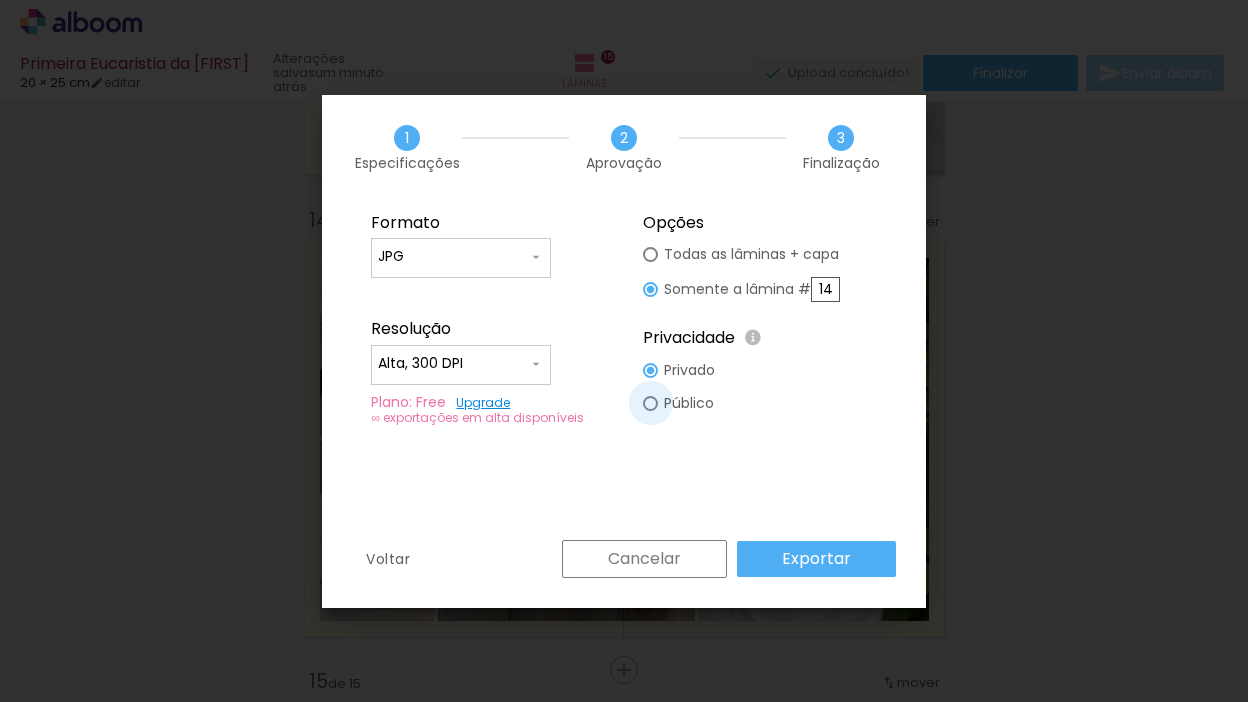 click at bounding box center (650, 254) 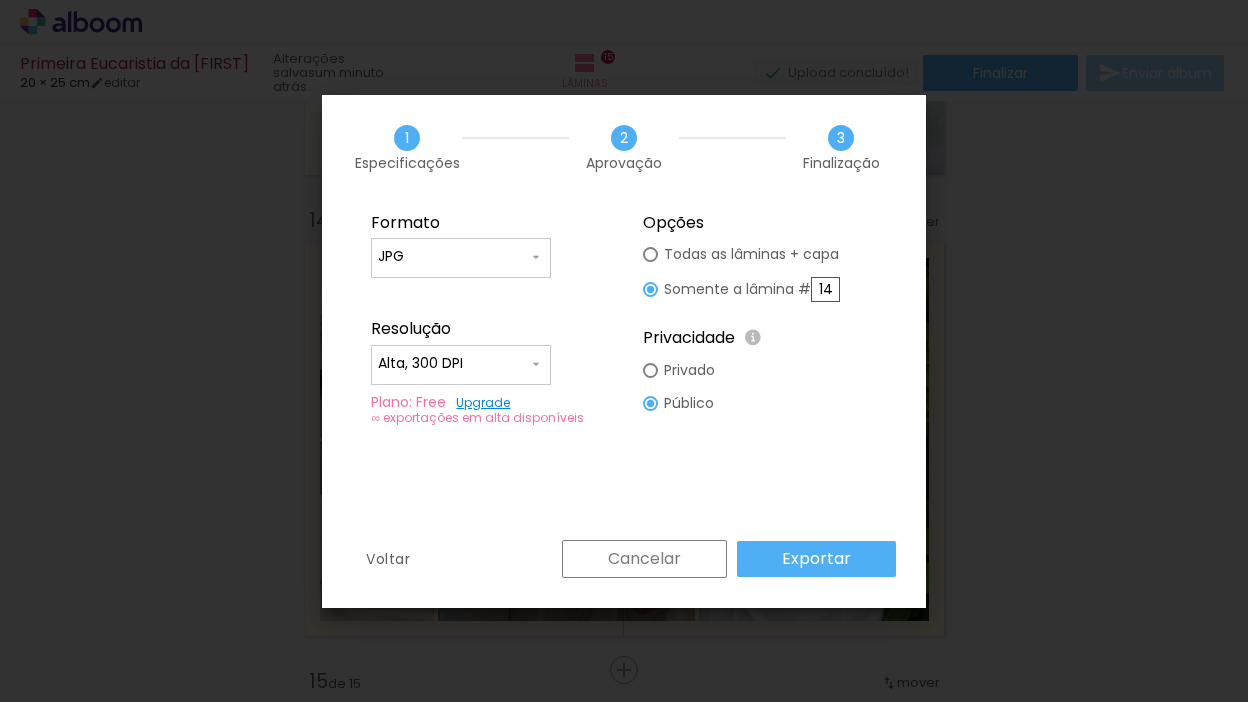 click at bounding box center (650, 254) 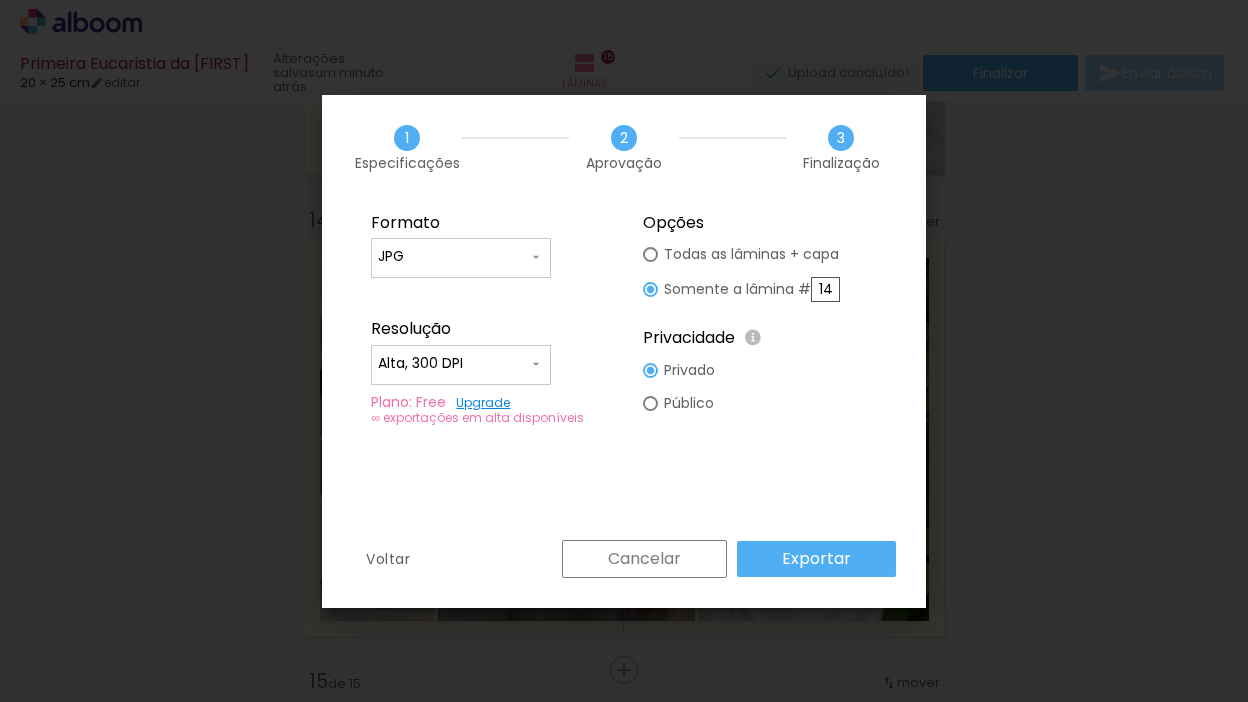 click on "Exportar" at bounding box center (0, 0) 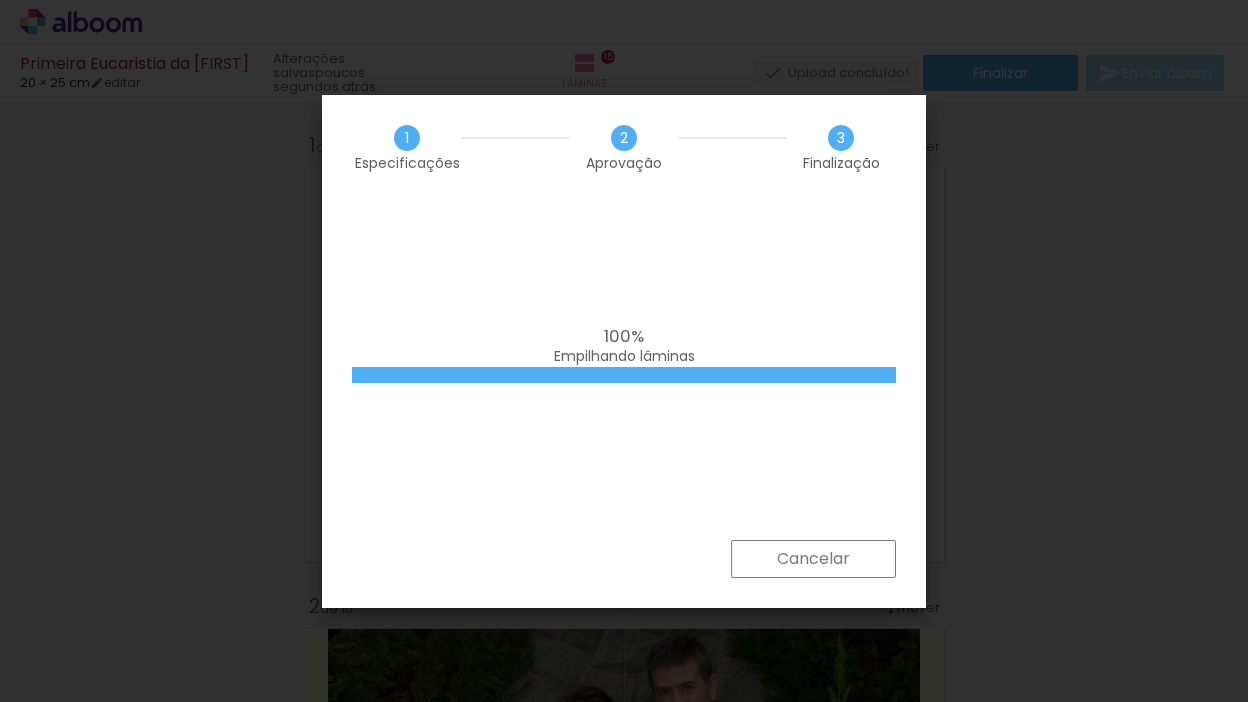 scroll, scrollTop: 0, scrollLeft: 0, axis: both 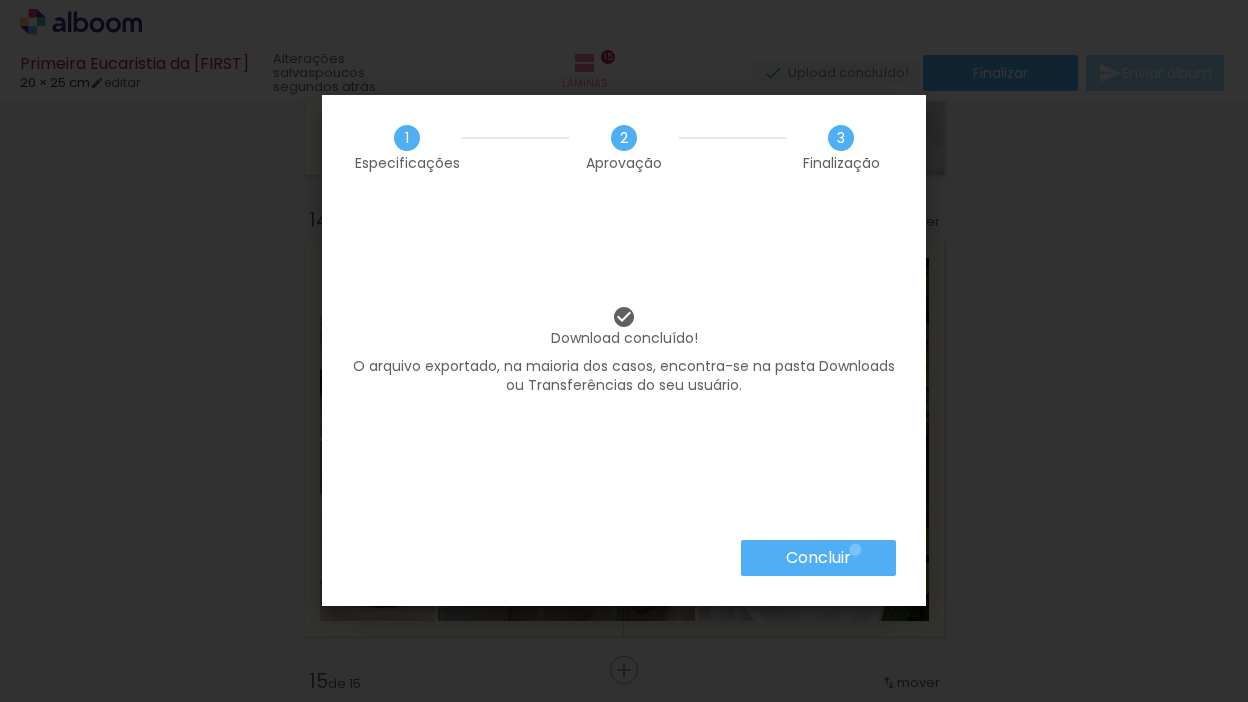 click on "Concluir" at bounding box center (818, 558) 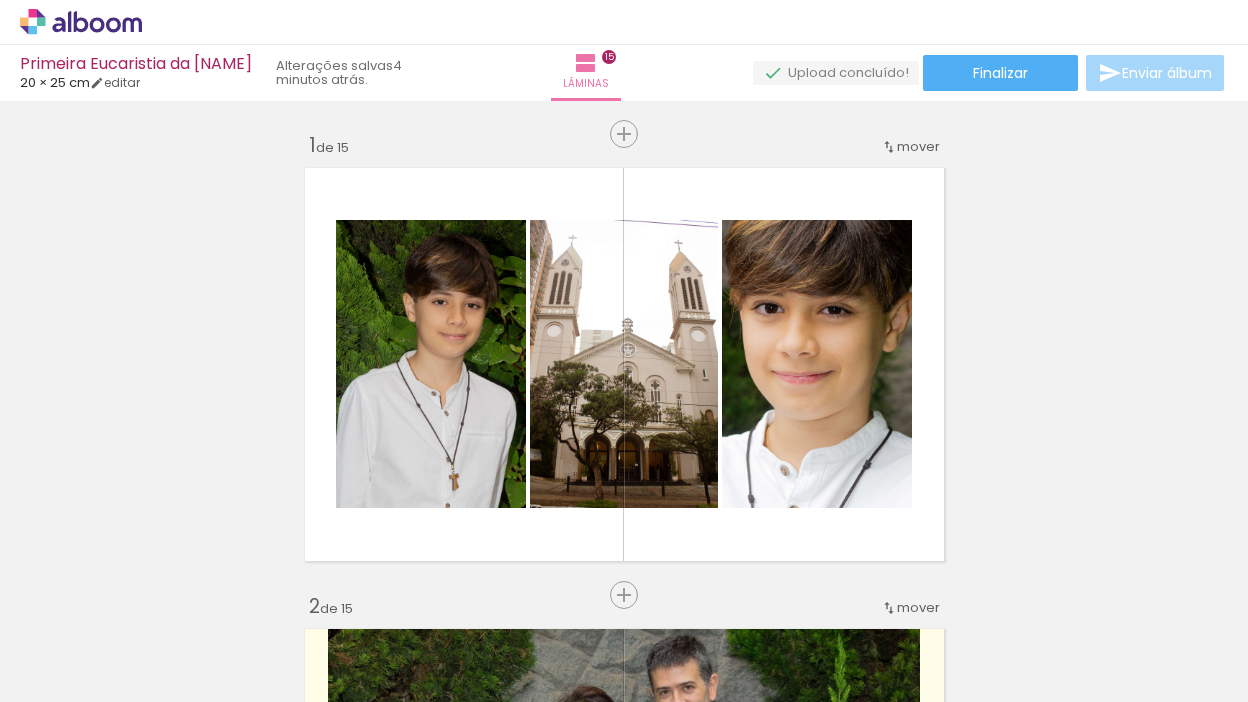 scroll, scrollTop: 0, scrollLeft: 0, axis: both 